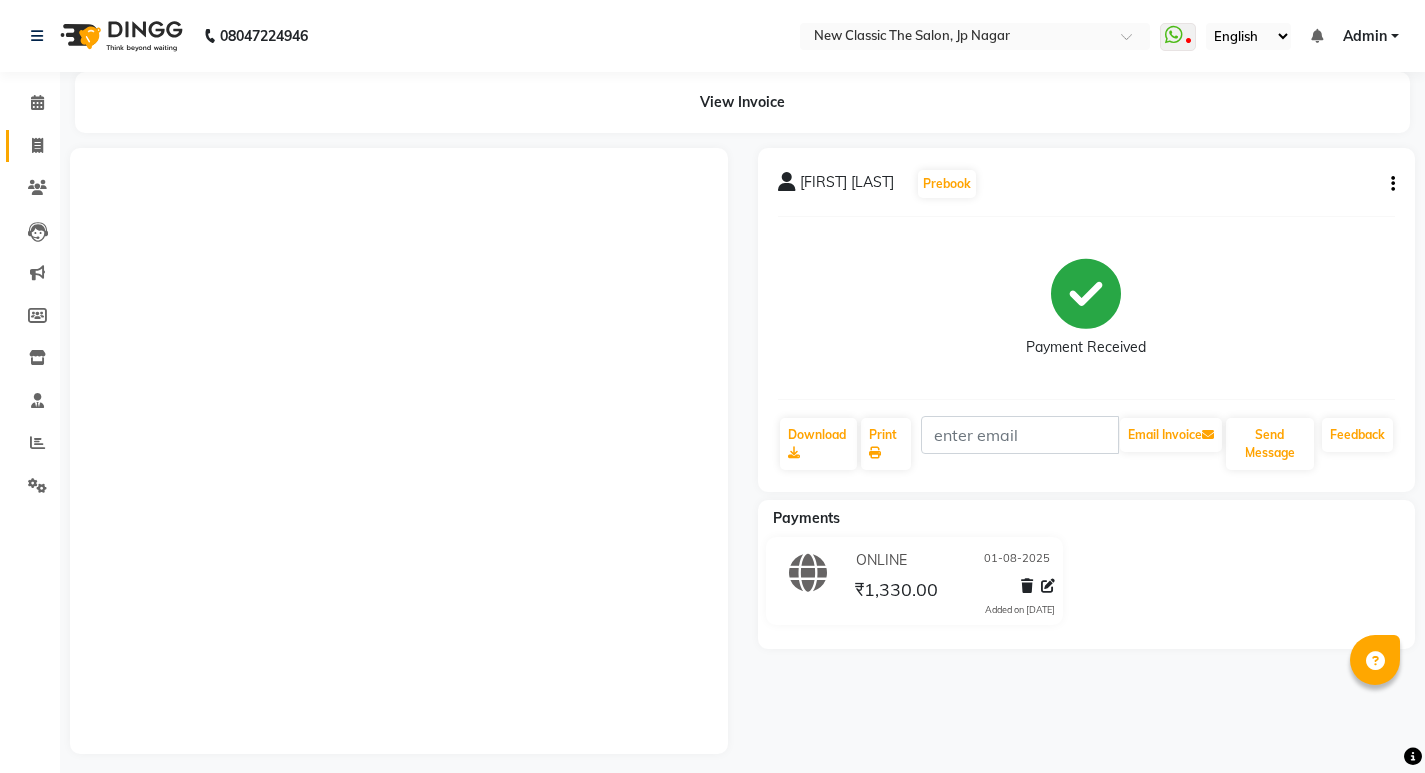 scroll, scrollTop: 0, scrollLeft: 0, axis: both 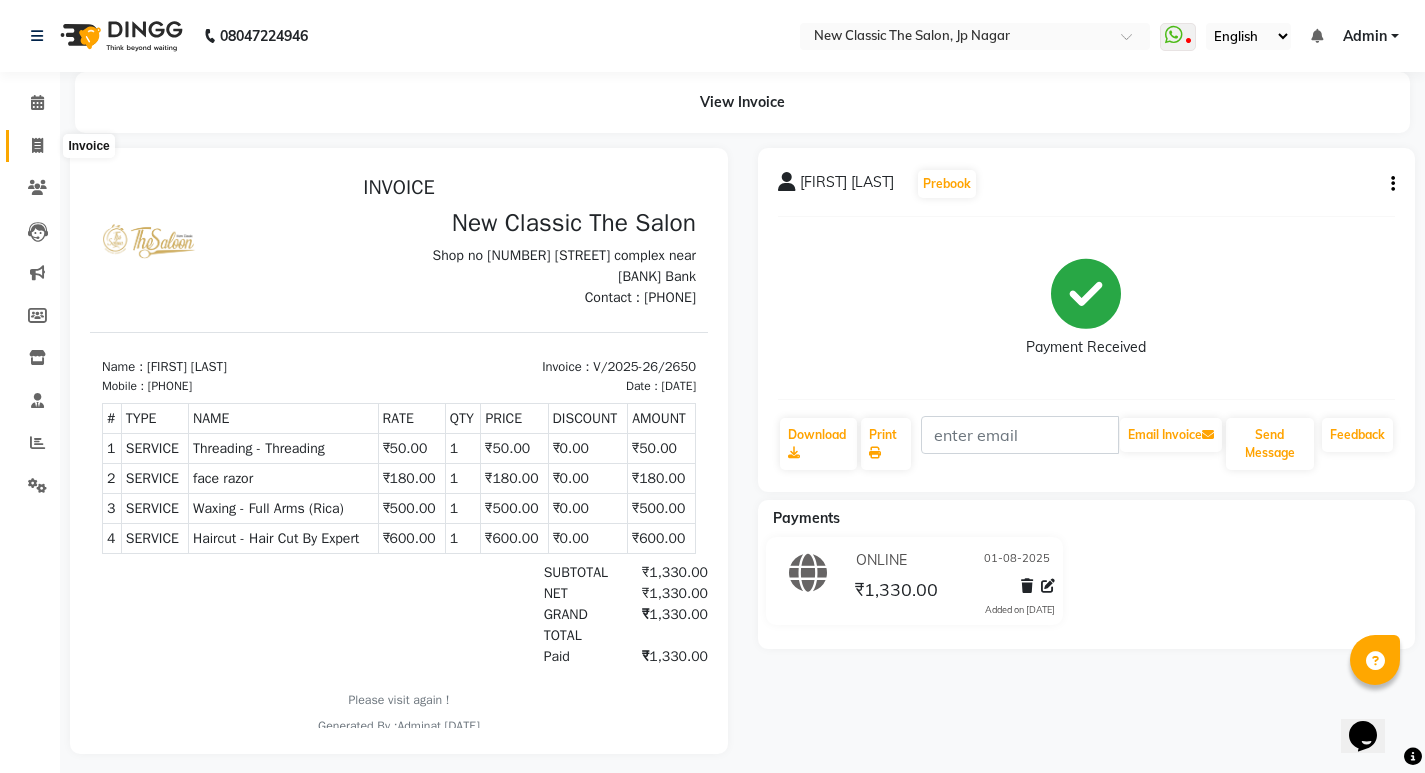 click 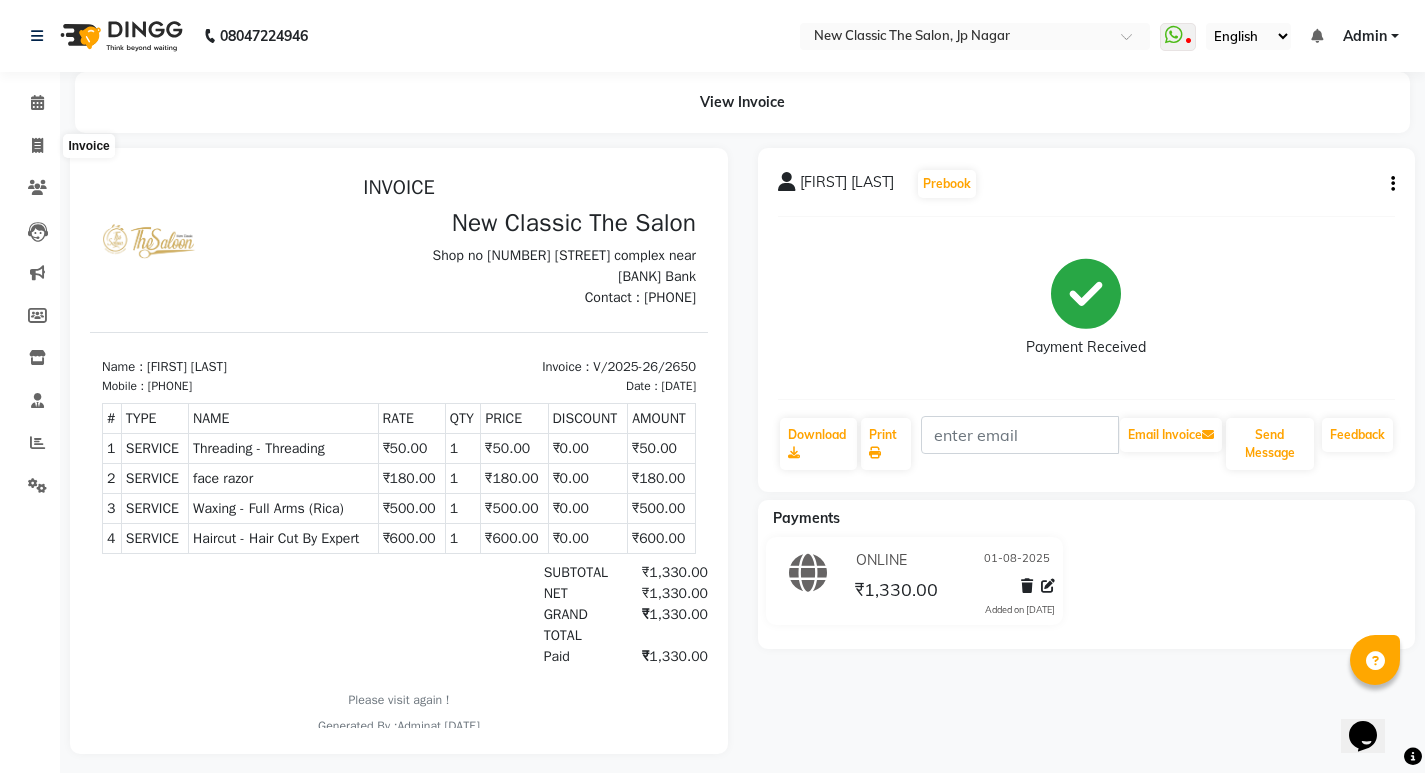 select on "4678" 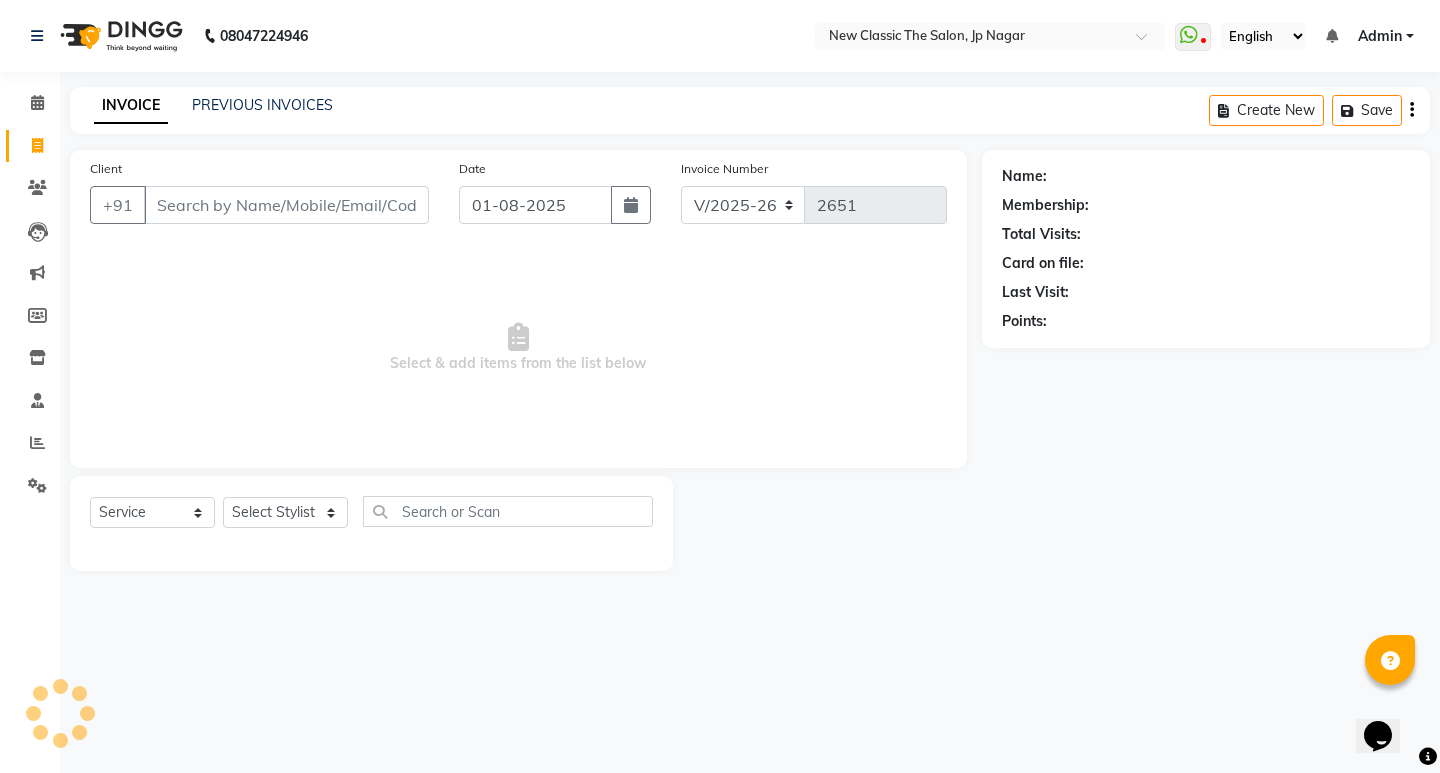 click on "Client" at bounding box center [286, 205] 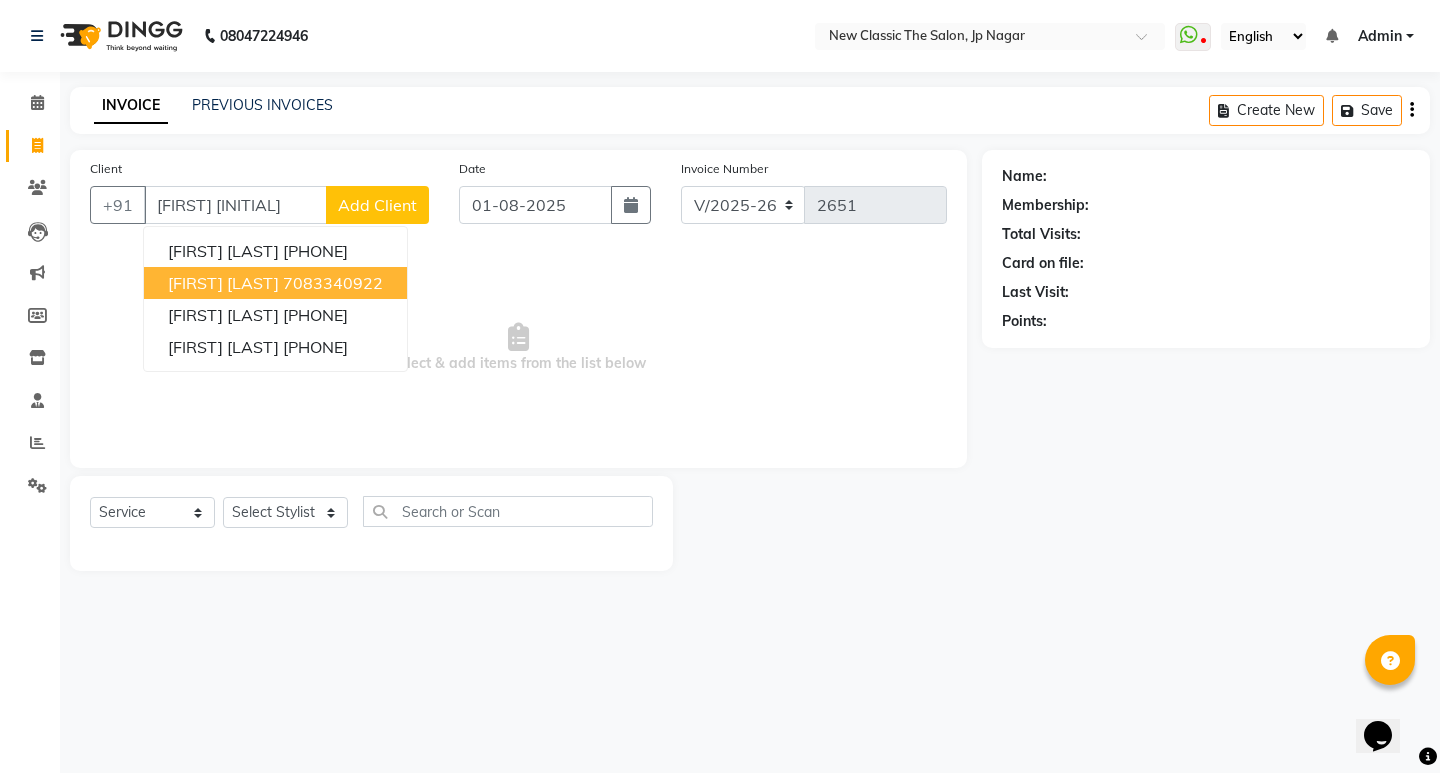 drag, startPoint x: 214, startPoint y: 282, endPoint x: 228, endPoint y: 364, distance: 83.18654 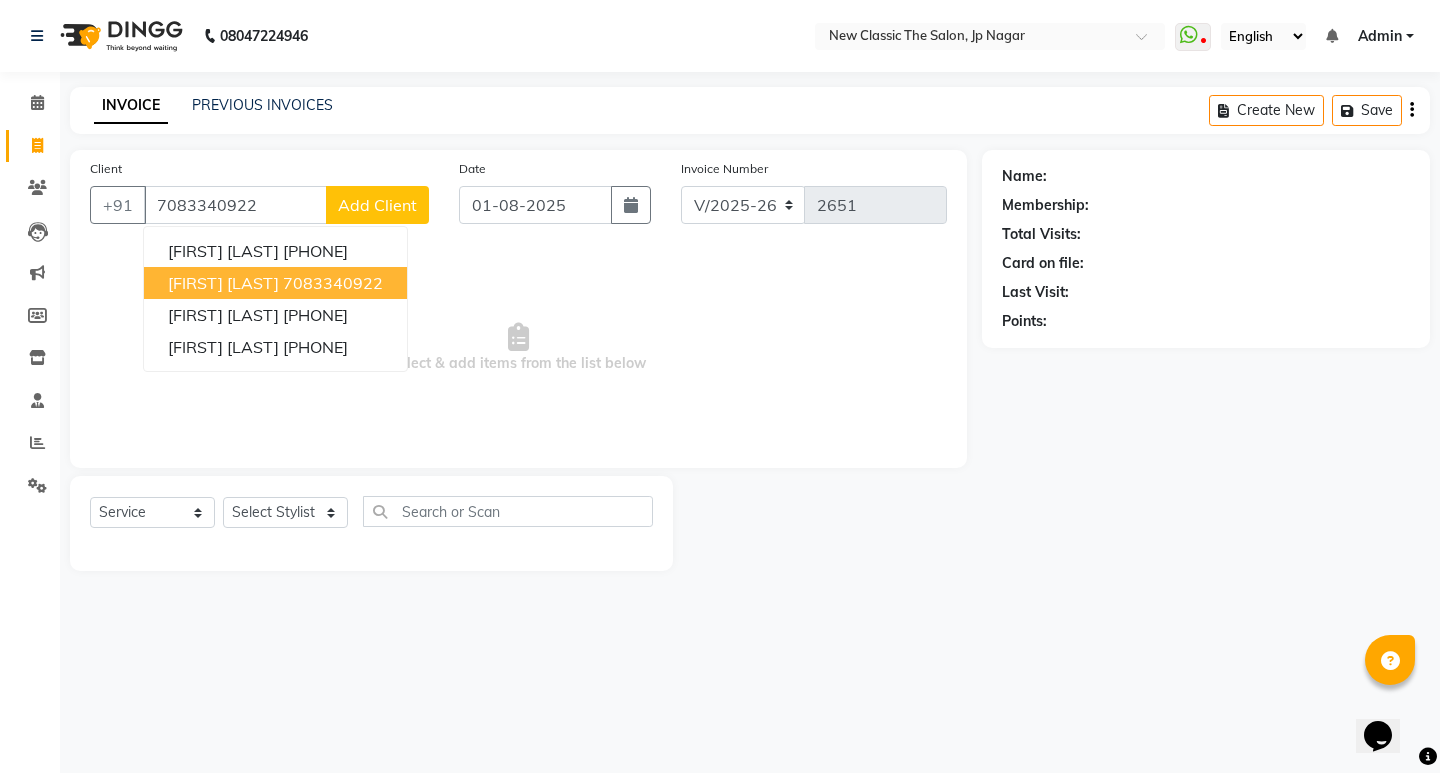 type on "7083340922" 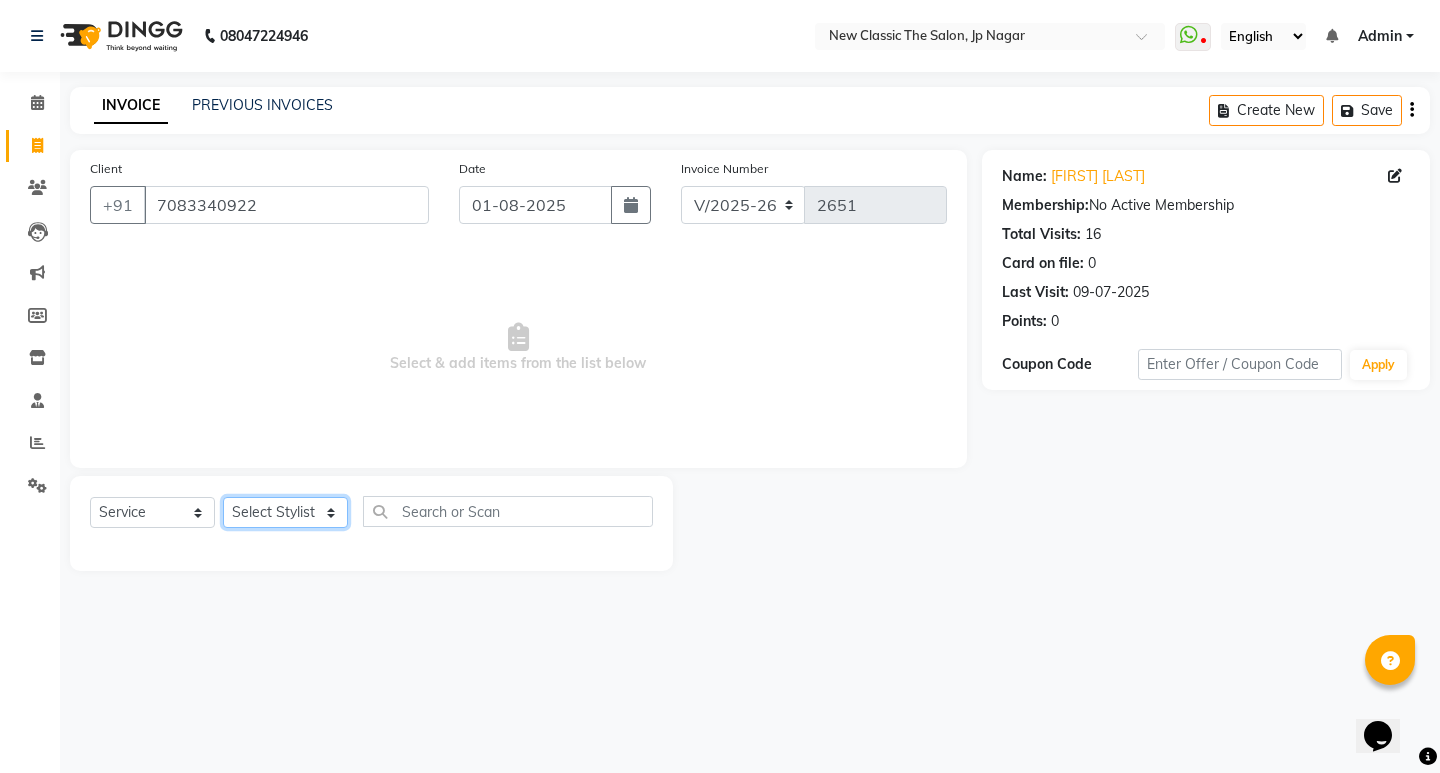 click on "Select Stylist [FIRST] [FIRST] [FIRST] [FIRST] [FIRST] [FIRST] [FIRST] [FIRST] [FIRST]" 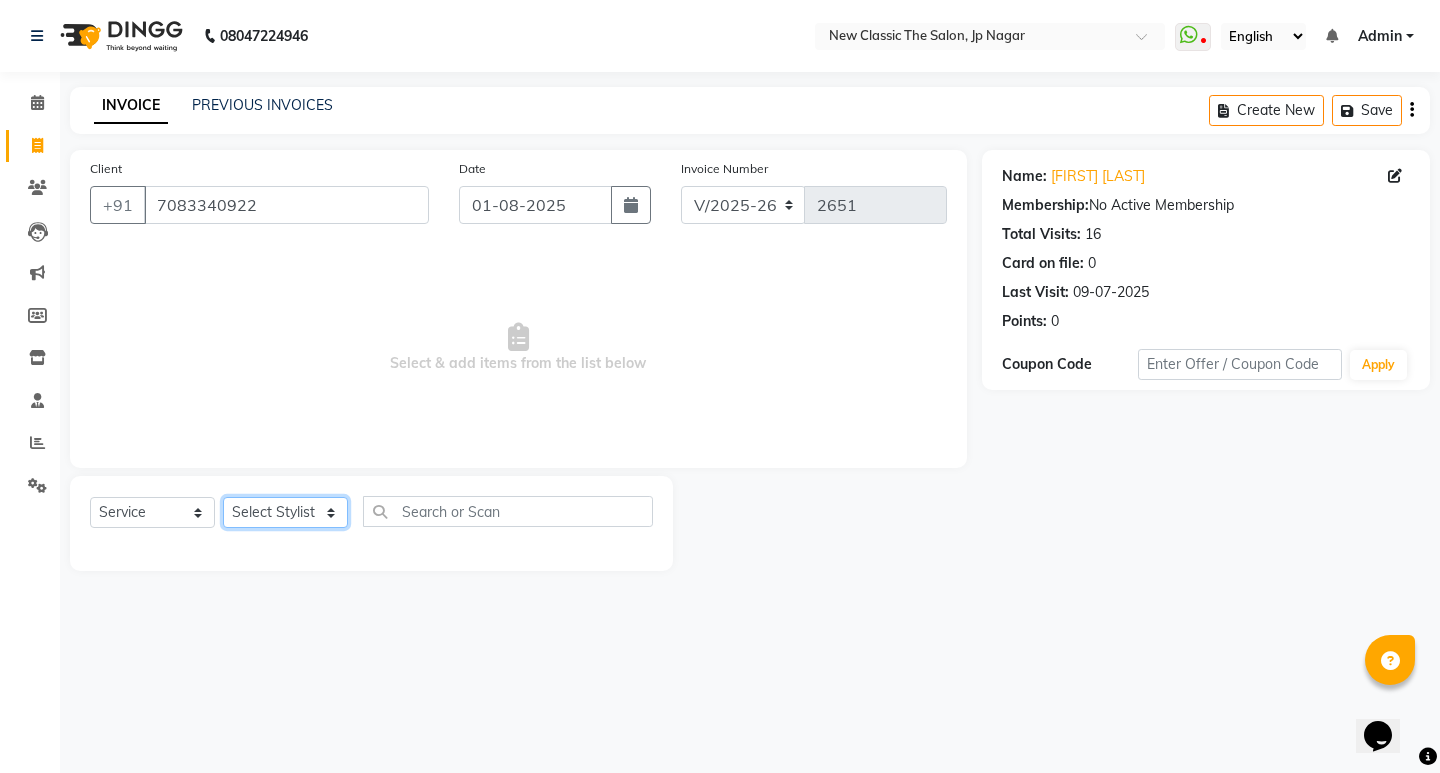 select on "27631" 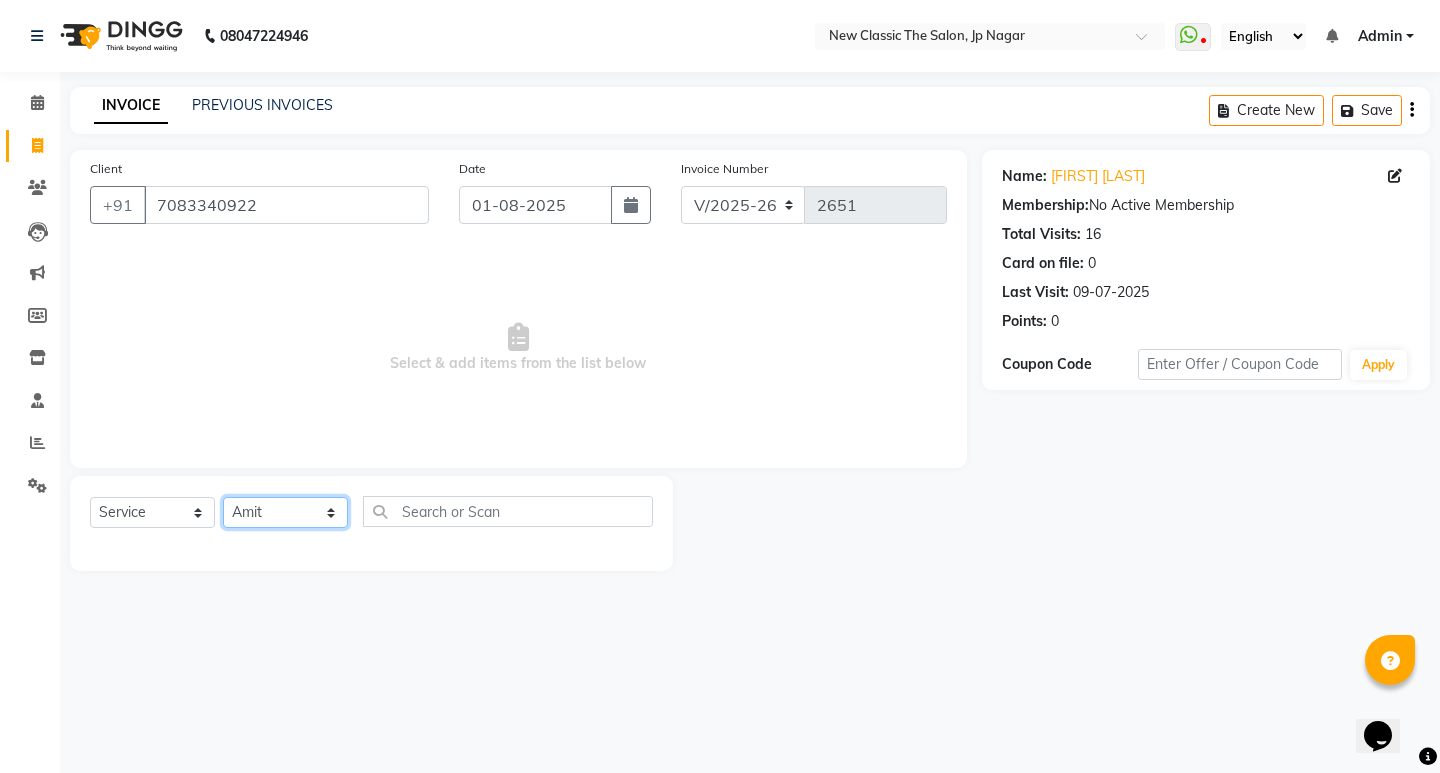 click on "Select Stylist [FIRST] [FIRST] [FIRST] [FIRST] [FIRST] [FIRST] [FIRST] [FIRST] [FIRST]" 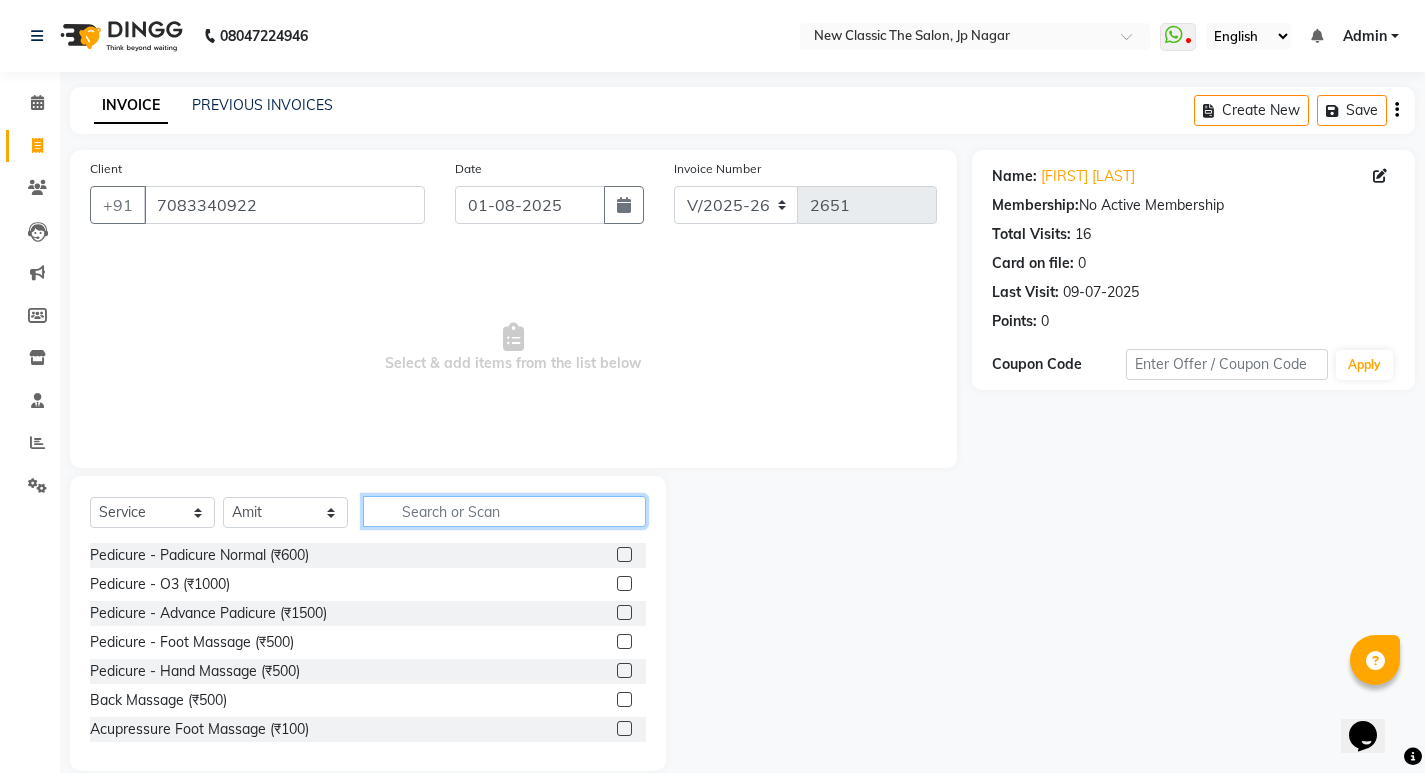 click 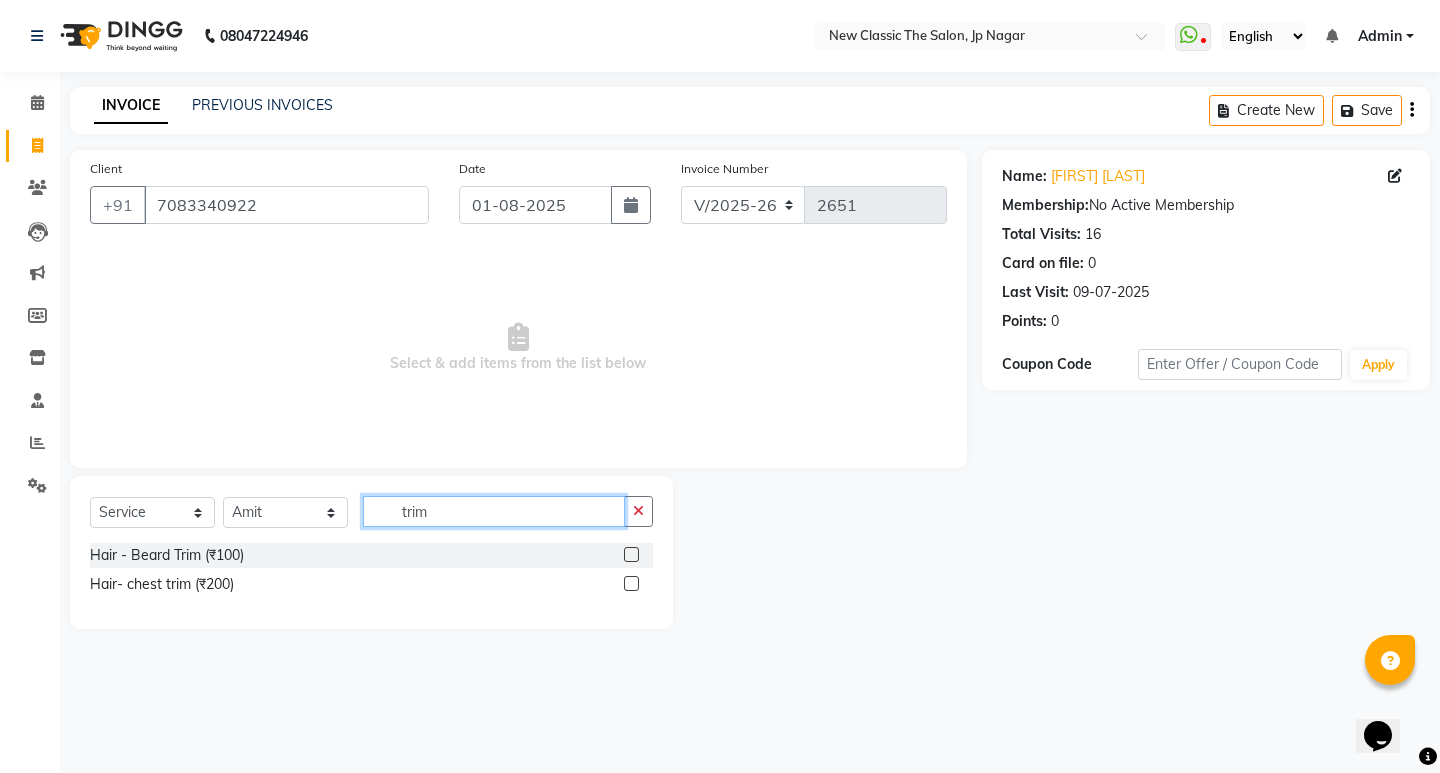 type on "trim" 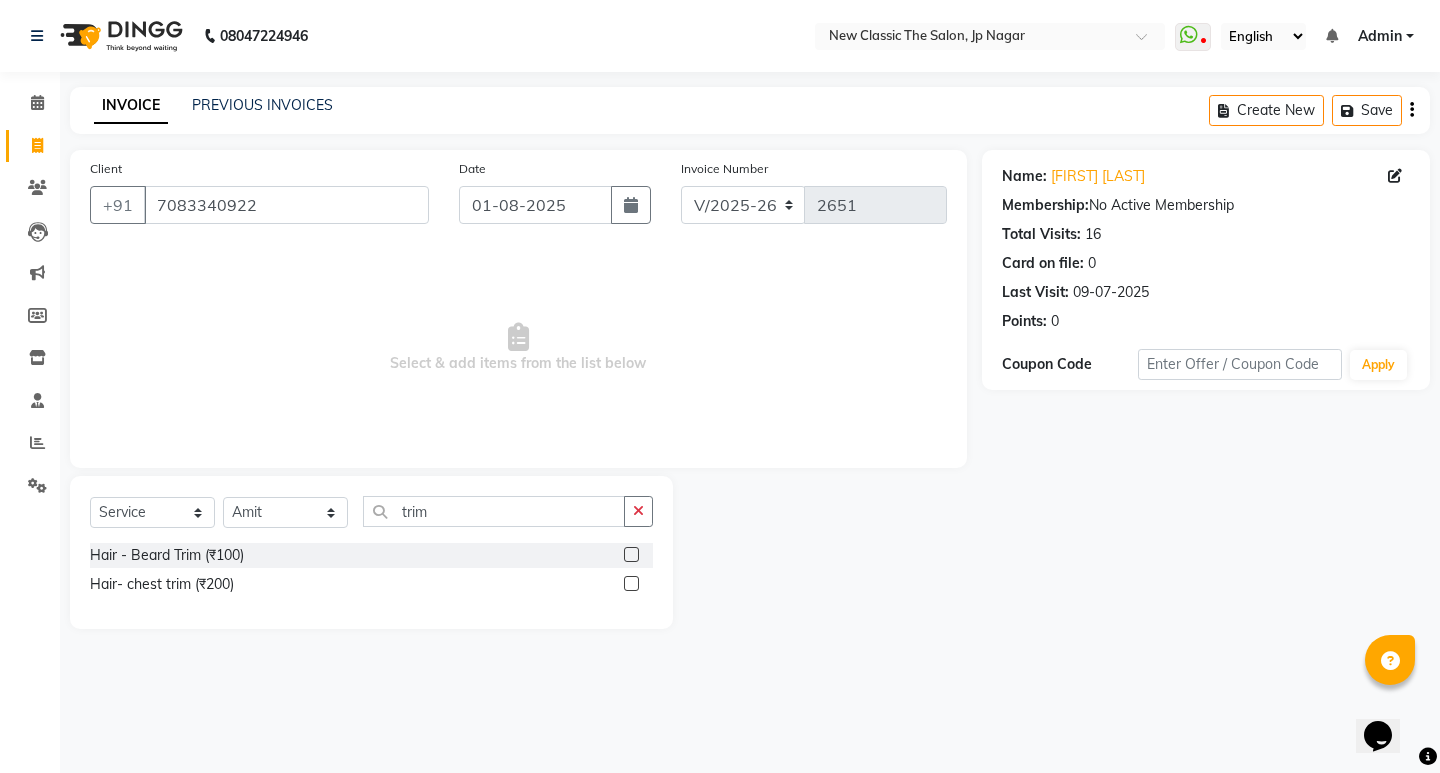 click 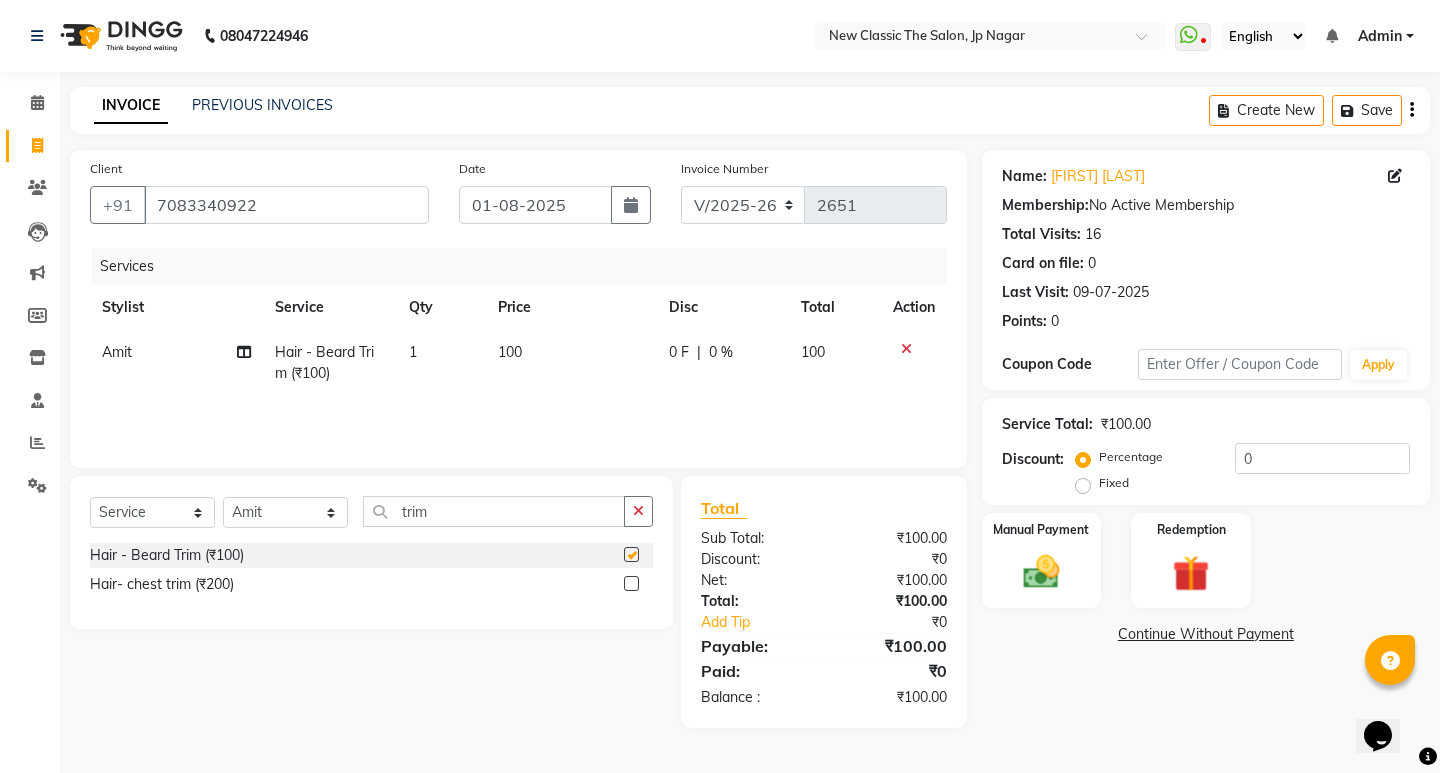 checkbox on "false" 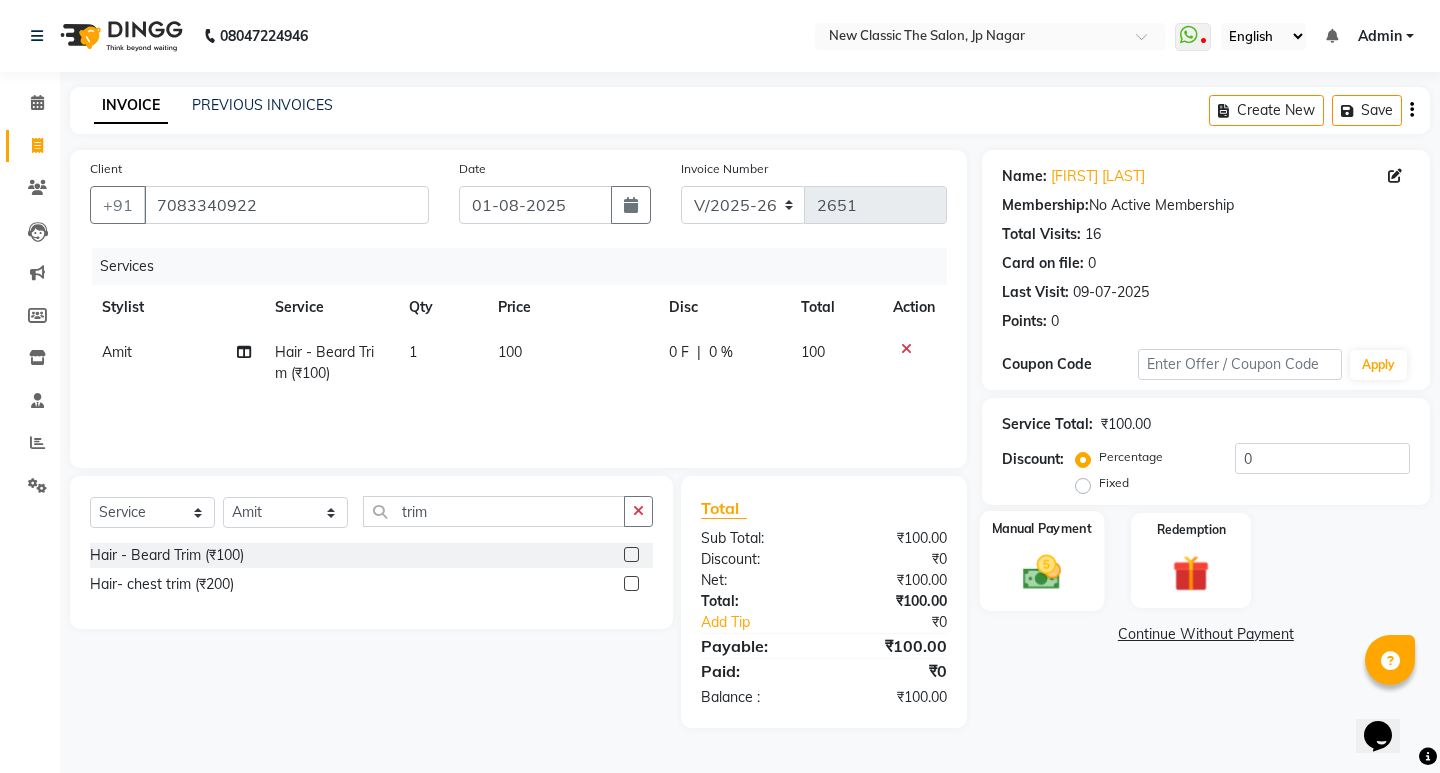 click 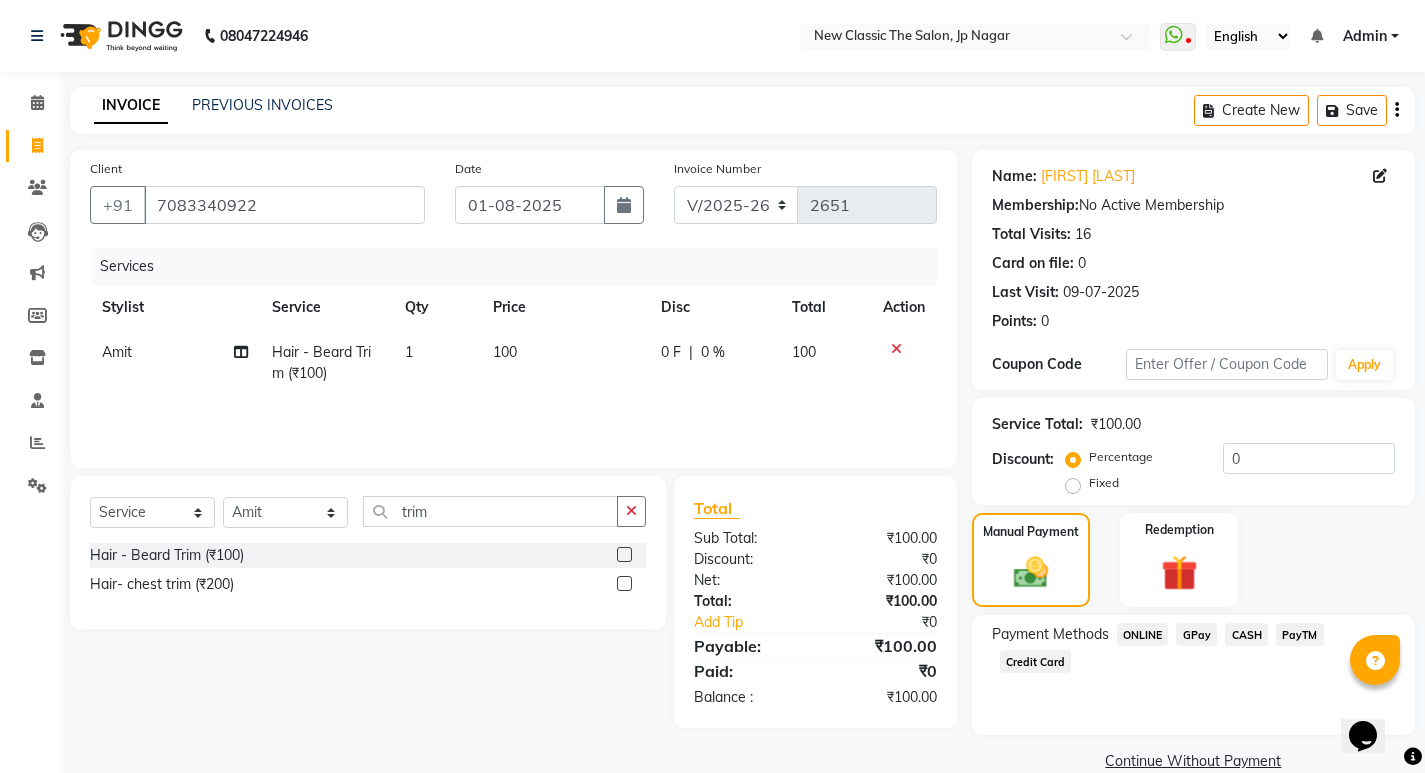 click on "CASH" 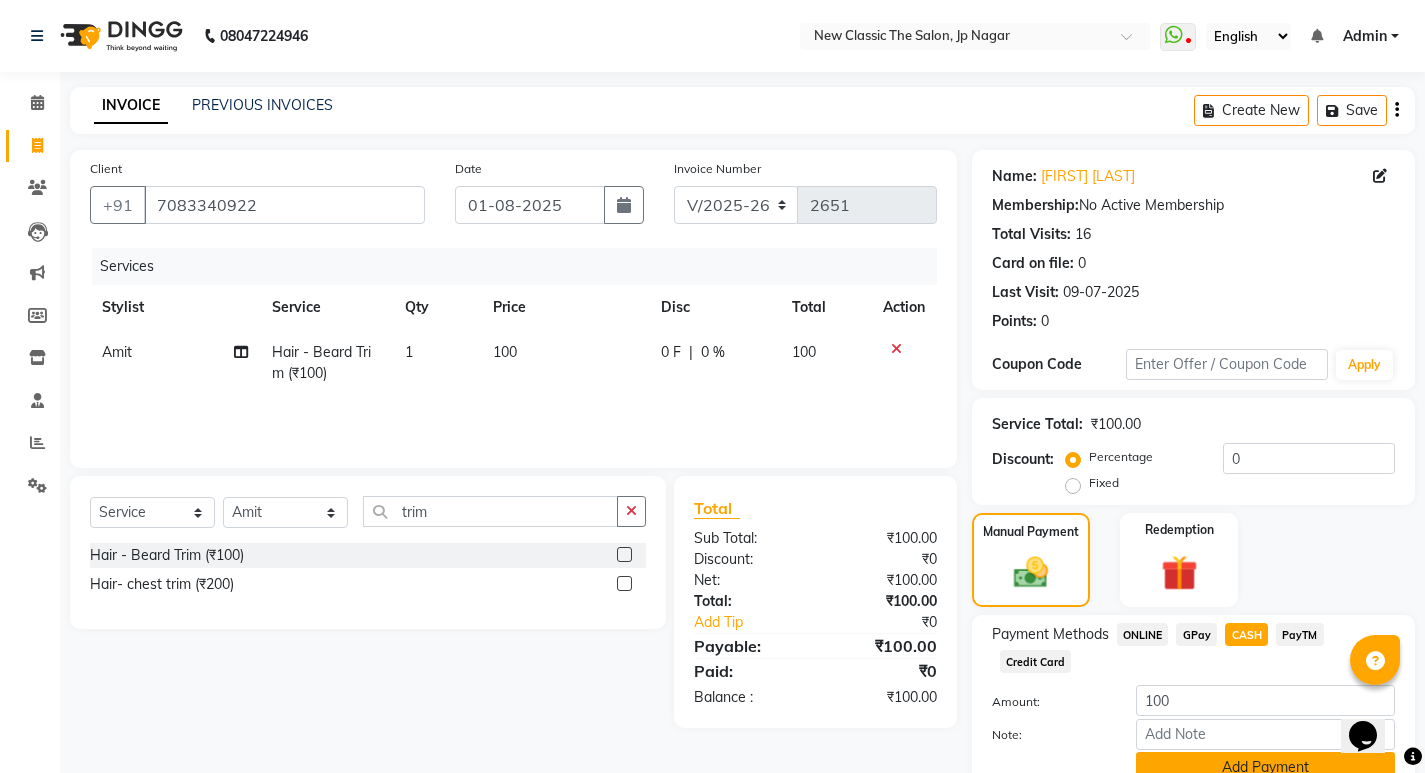click on "Add Payment" 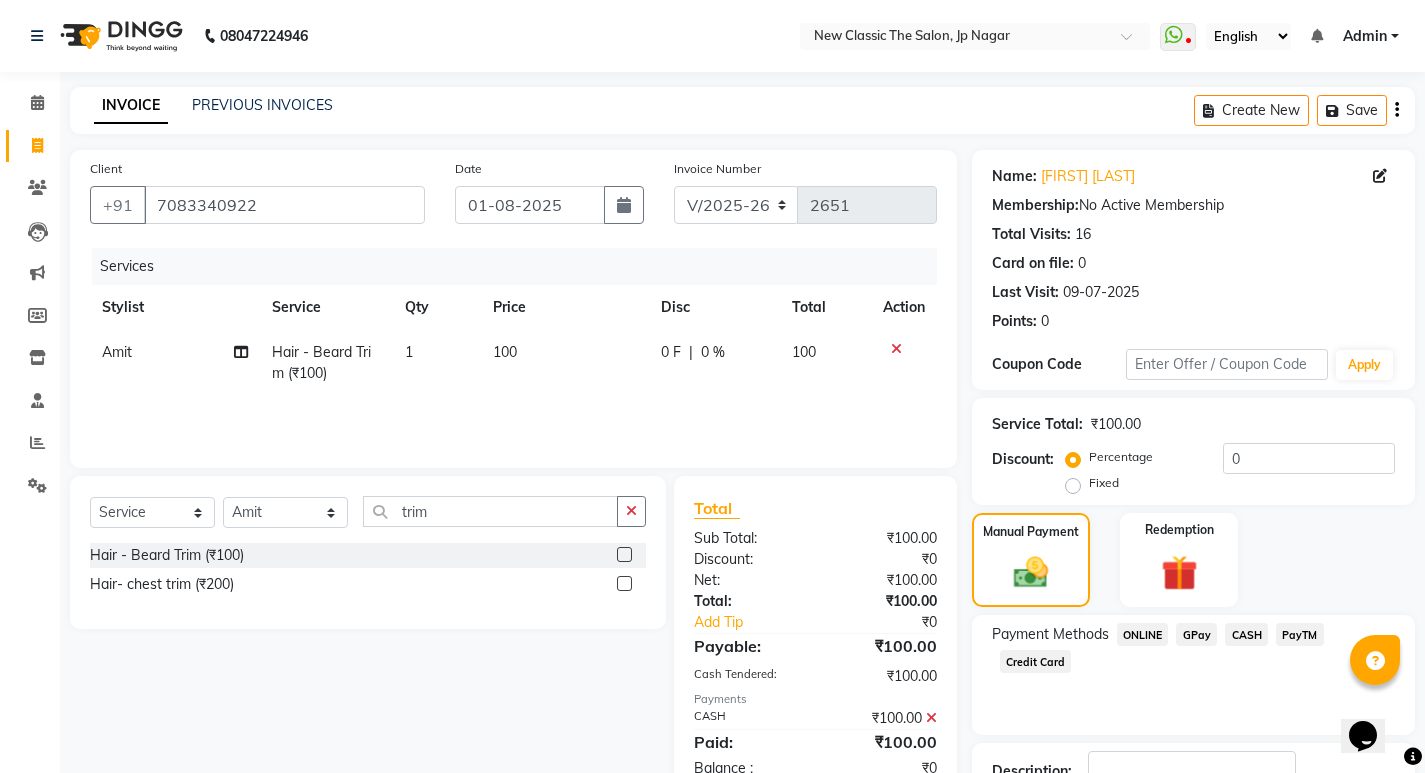 scroll, scrollTop: 146, scrollLeft: 0, axis: vertical 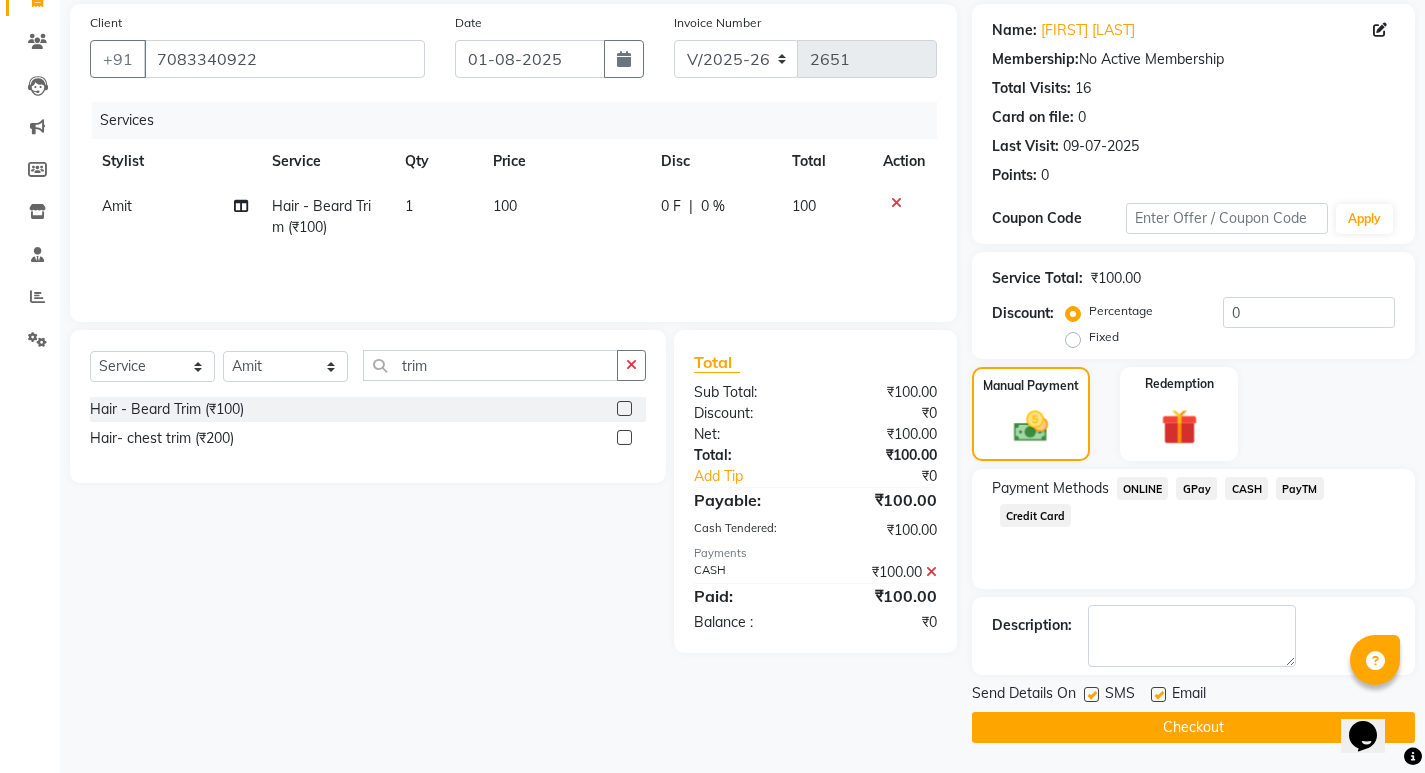 click on "Checkout" 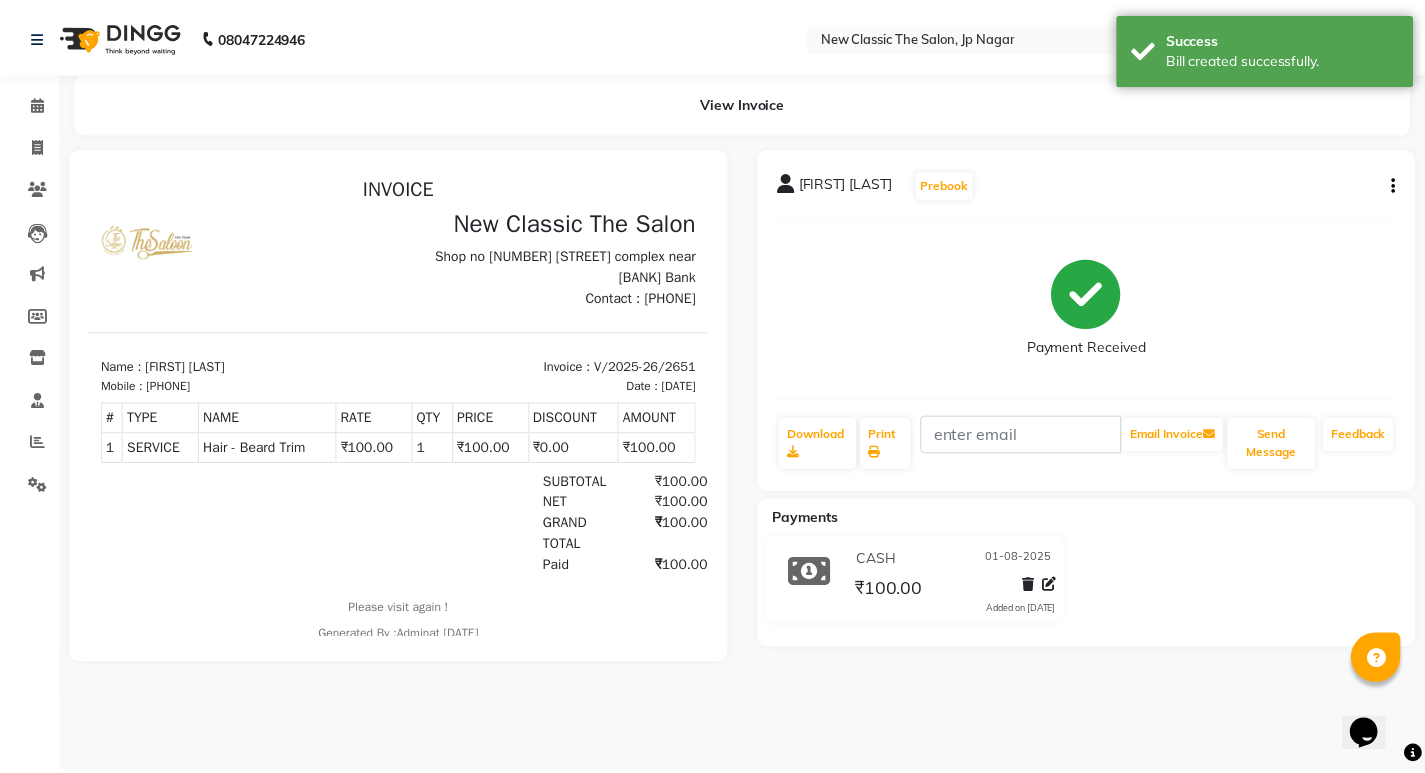 scroll, scrollTop: 0, scrollLeft: 0, axis: both 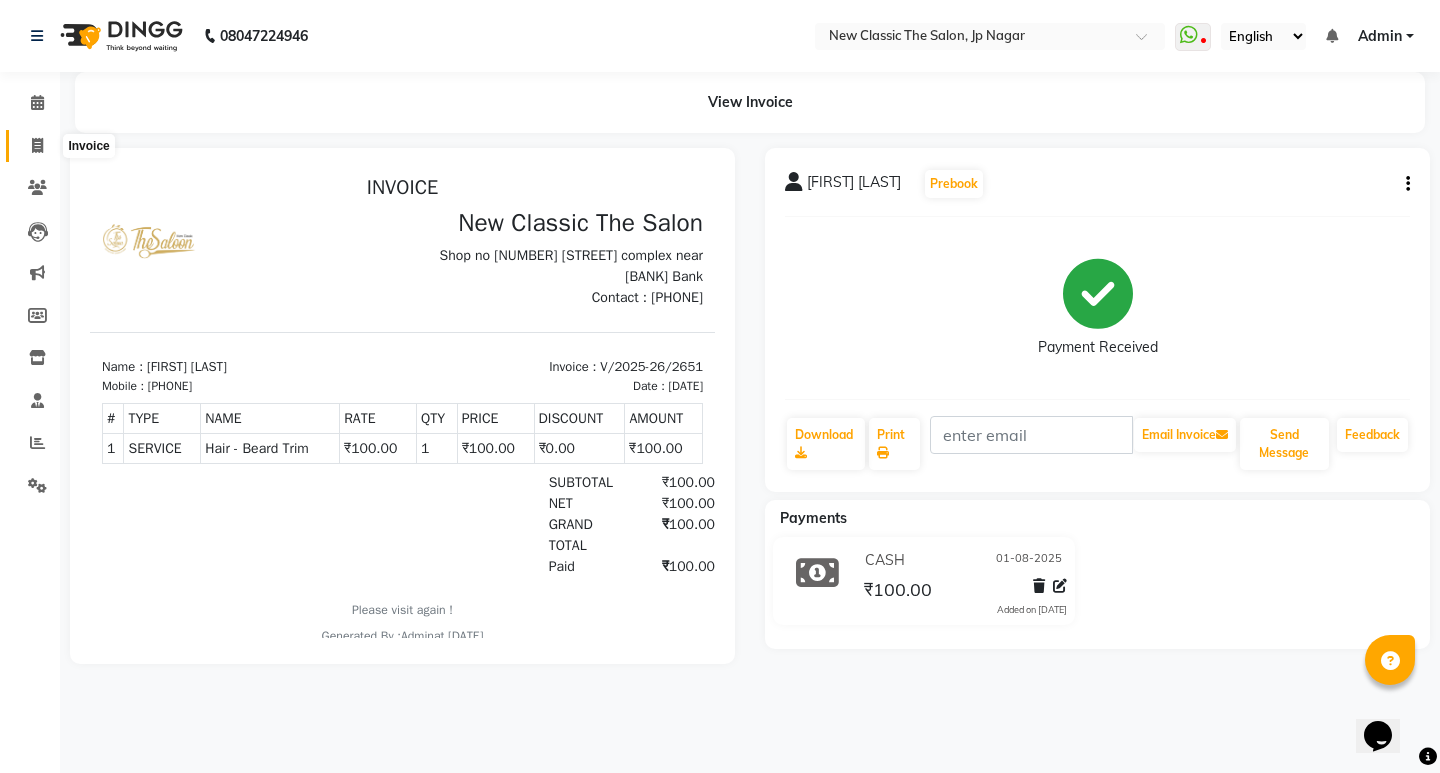 click 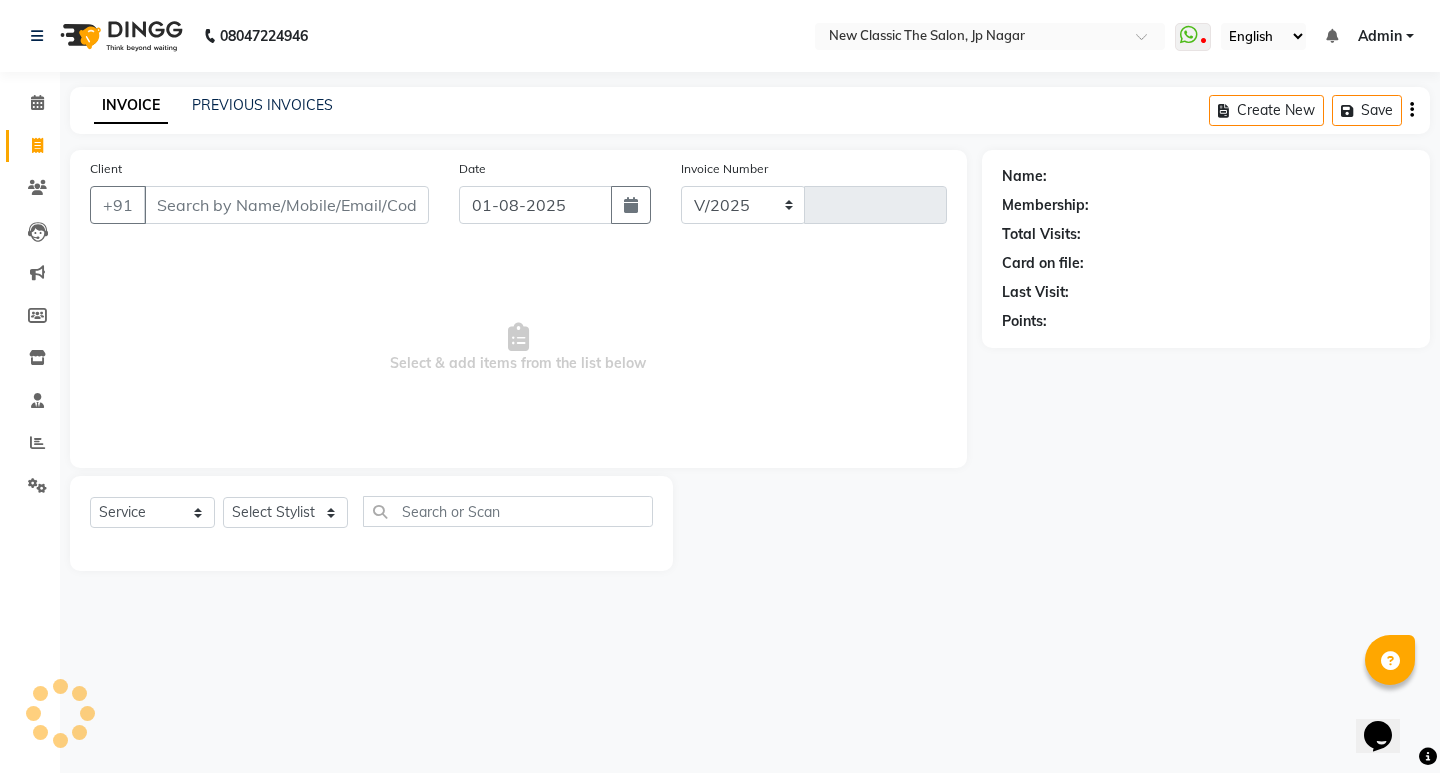 select on "4678" 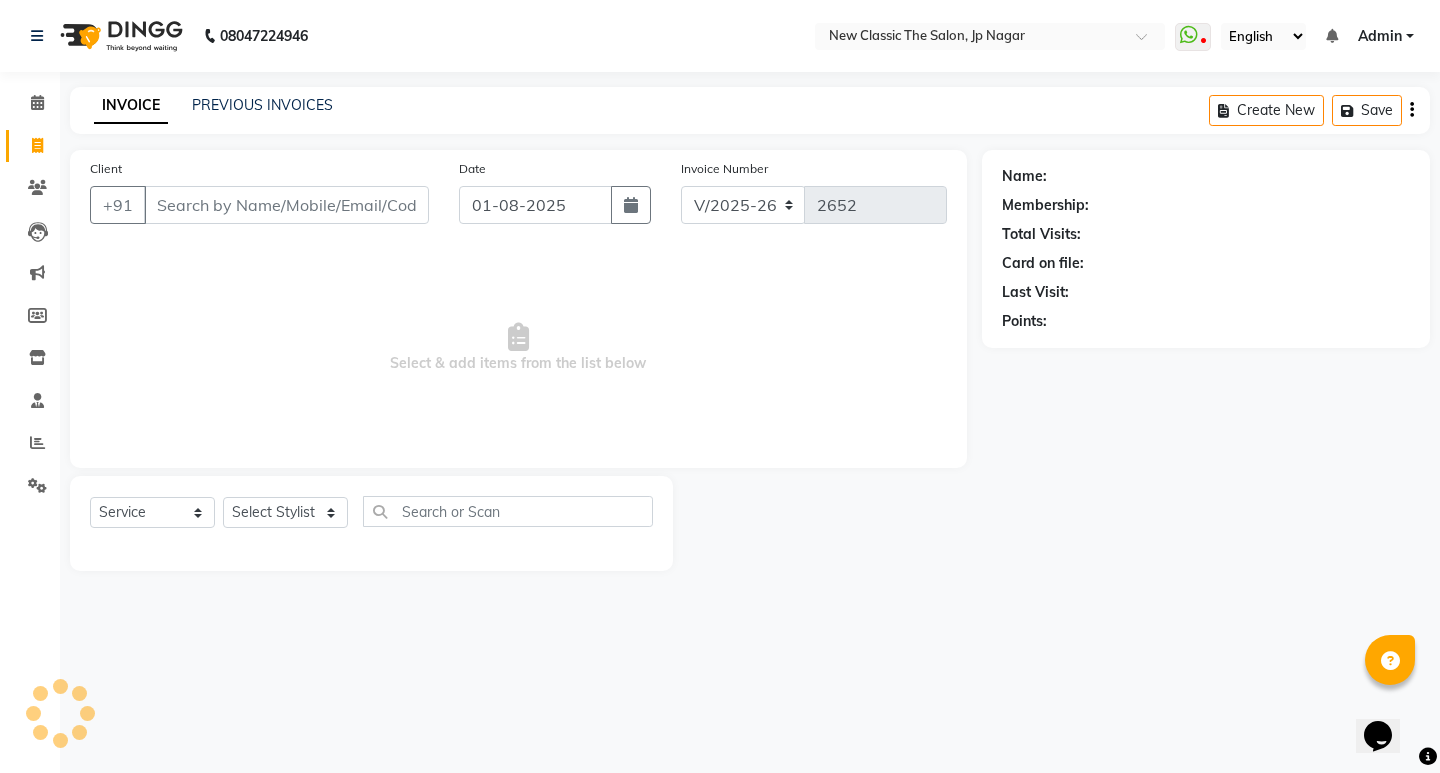 drag, startPoint x: 163, startPoint y: 203, endPoint x: 179, endPoint y: 194, distance: 18.35756 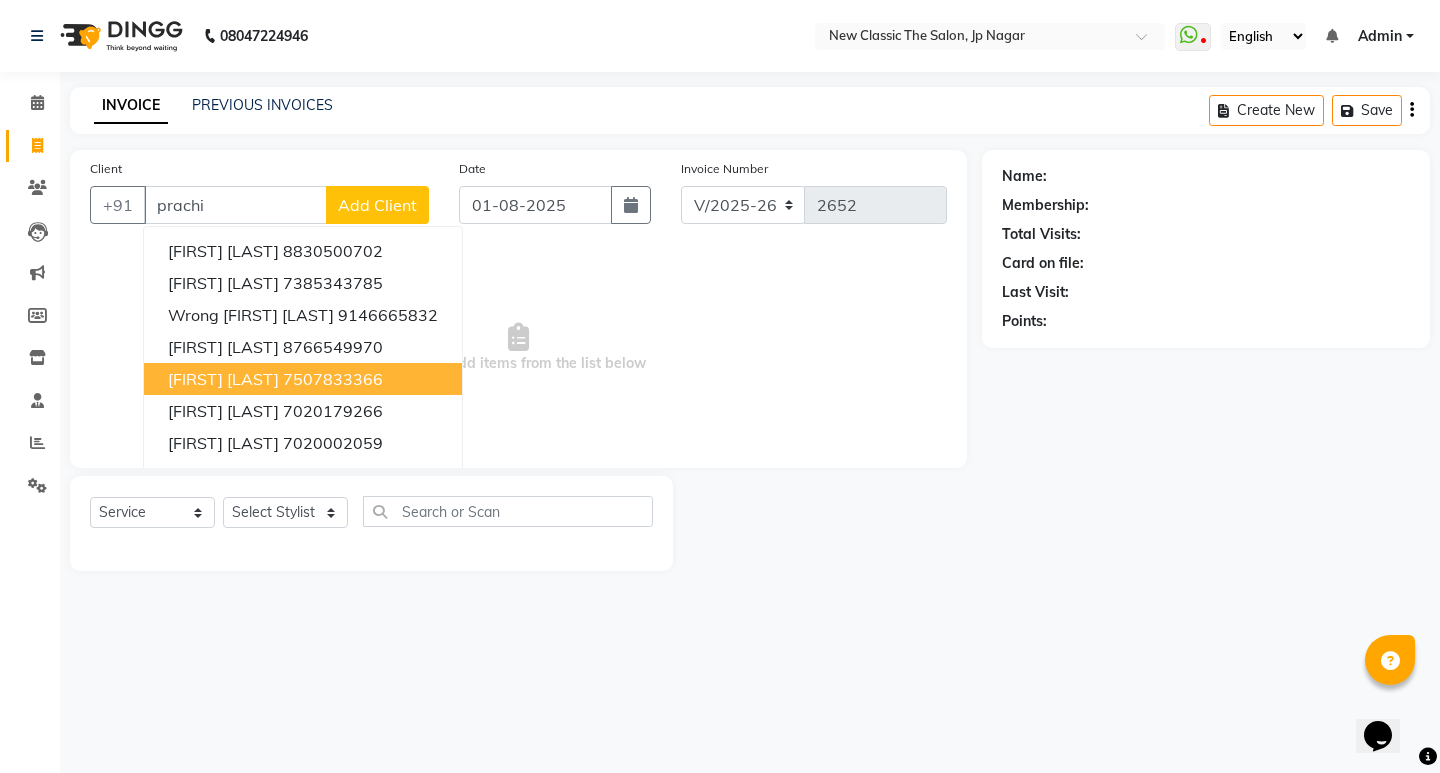 click on "[FIRST] [LAST]" at bounding box center (223, 379) 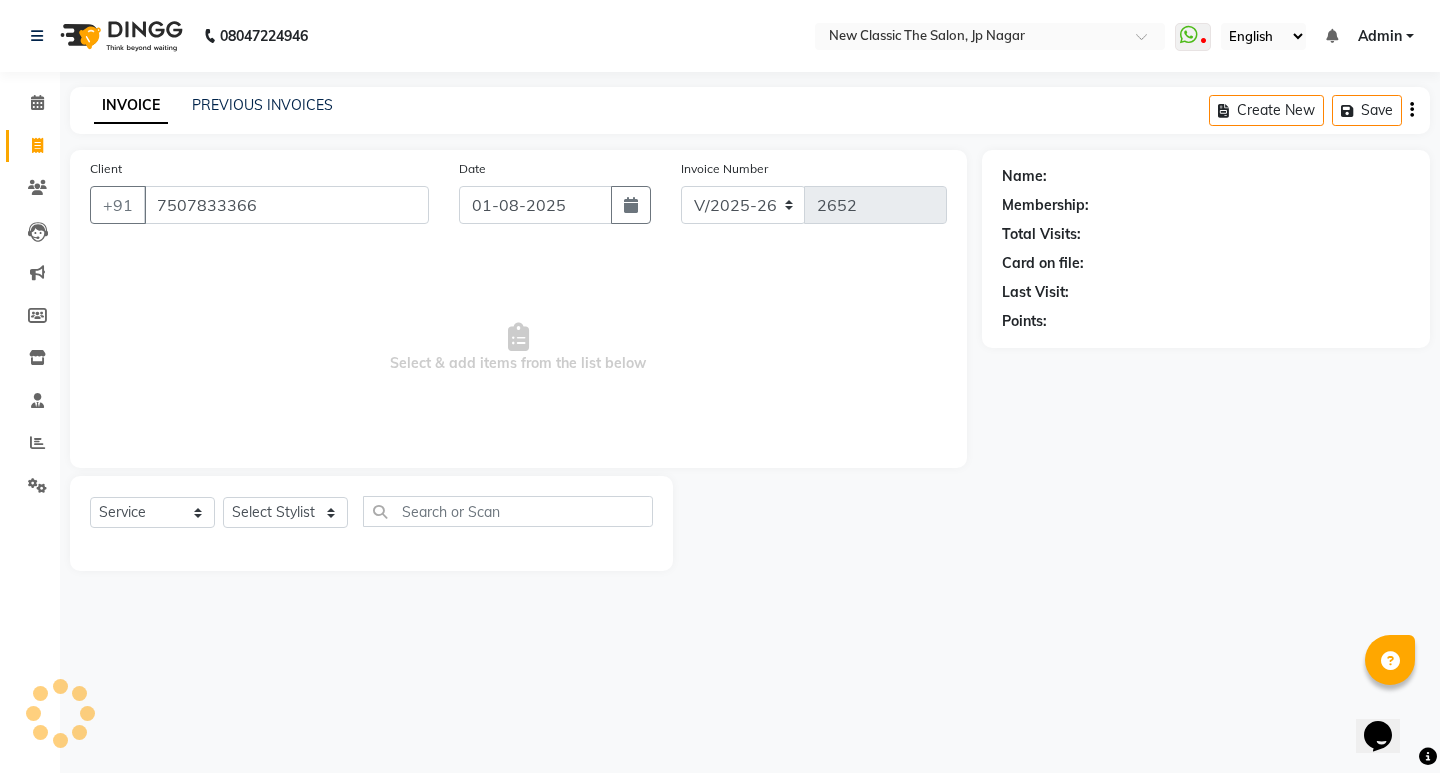 type on "7507833366" 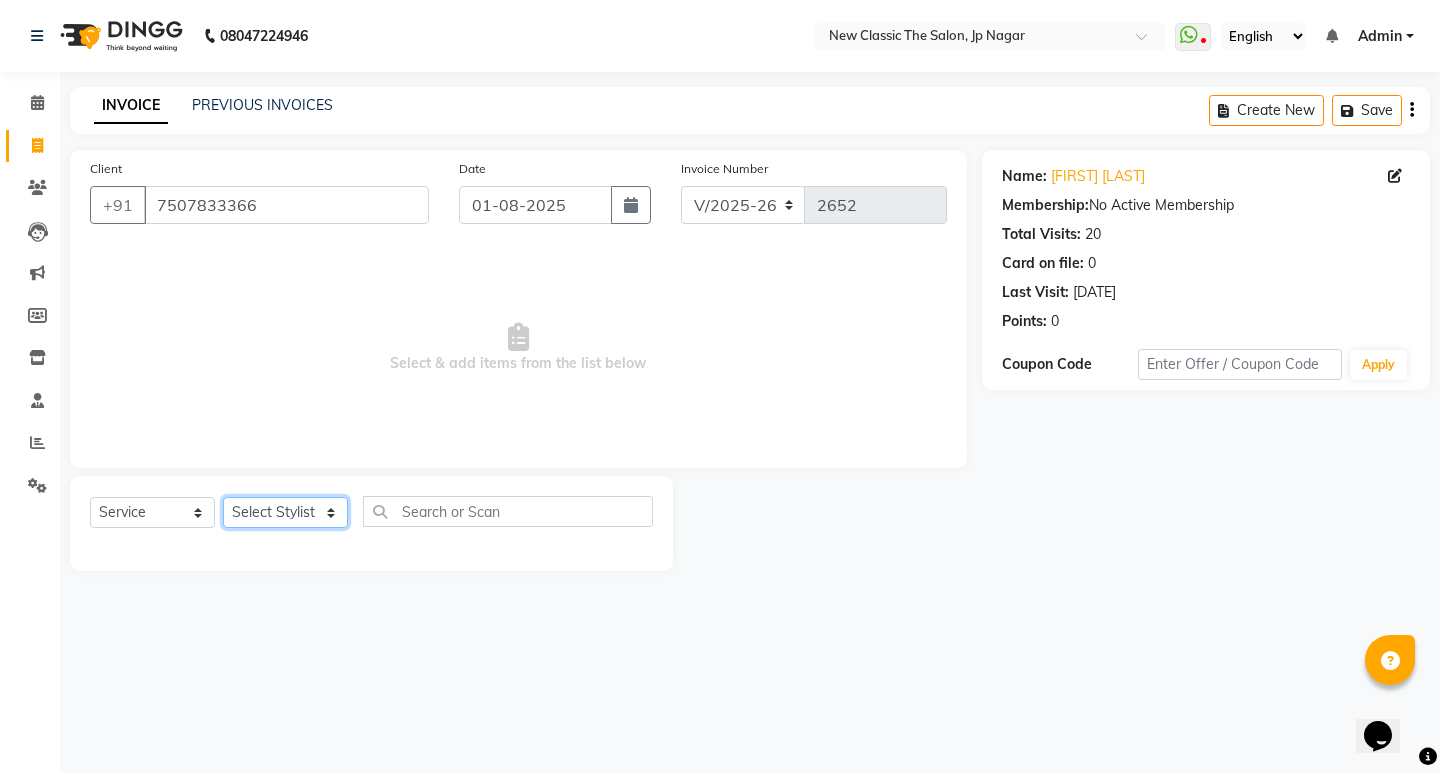 click on "Select Stylist [FIRST] [FIRST] [FIRST] [FIRST] [FIRST] [FIRST] [FIRST] [FIRST] [FIRST]" 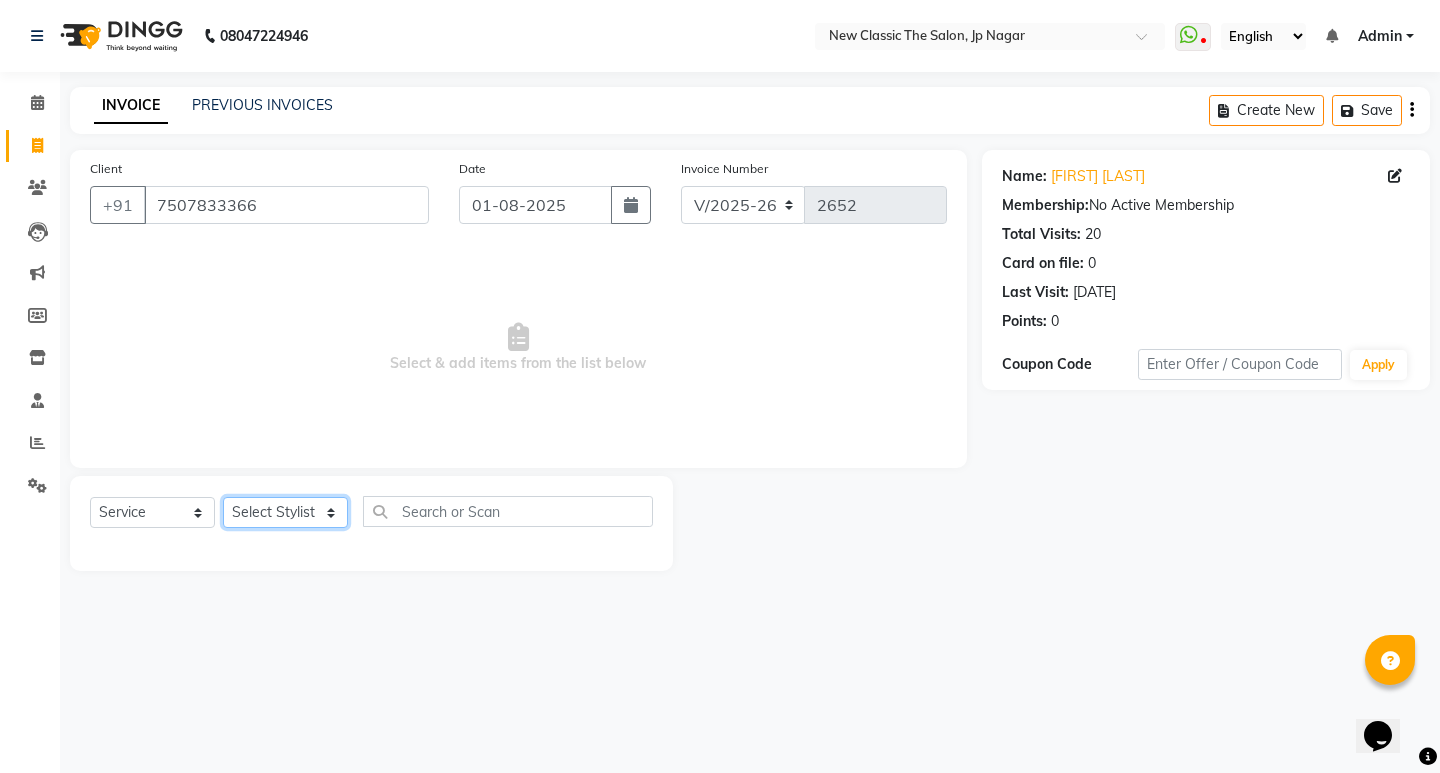 select on "27630" 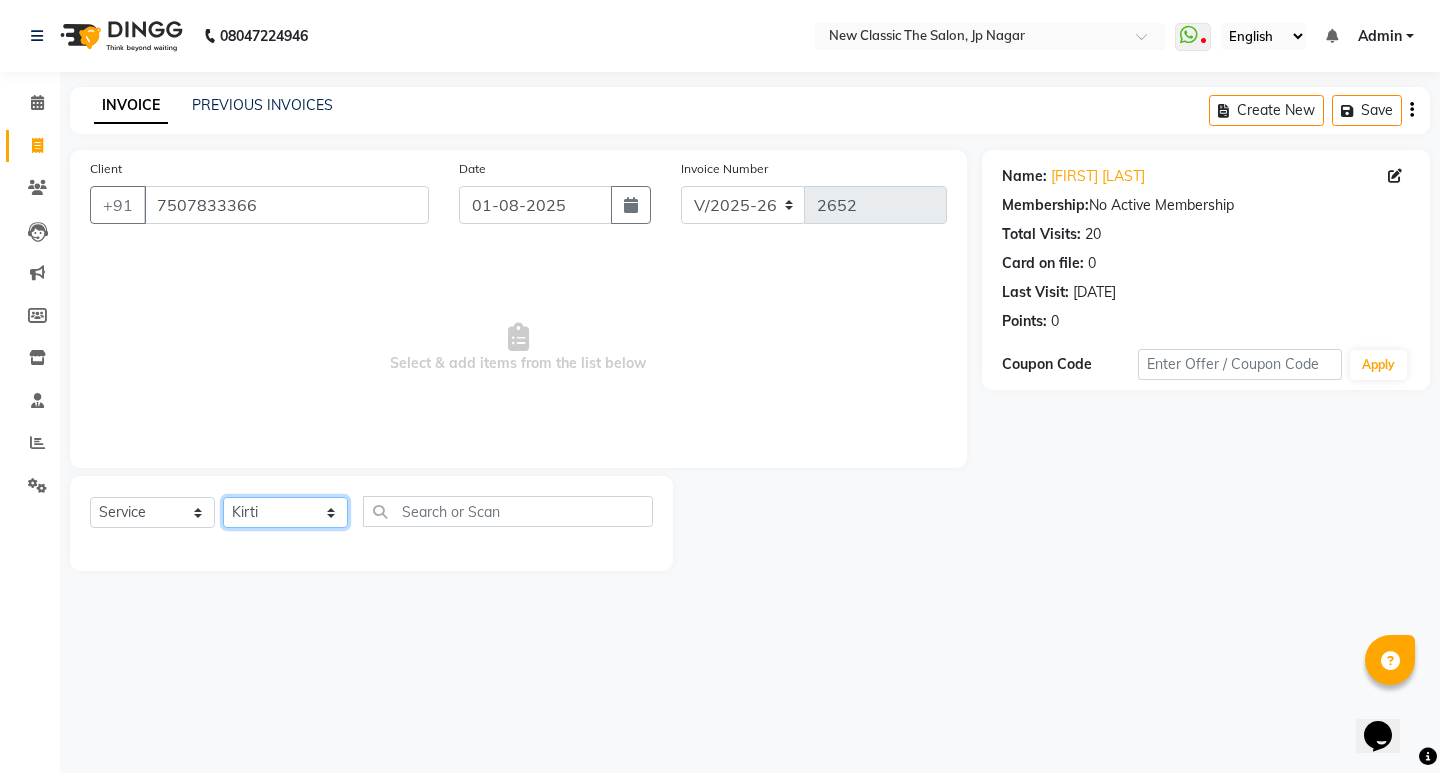 click on "Select Stylist [FIRST] [FIRST] [FIRST] [FIRST] [FIRST] [FIRST] [FIRST] [FIRST] [FIRST]" 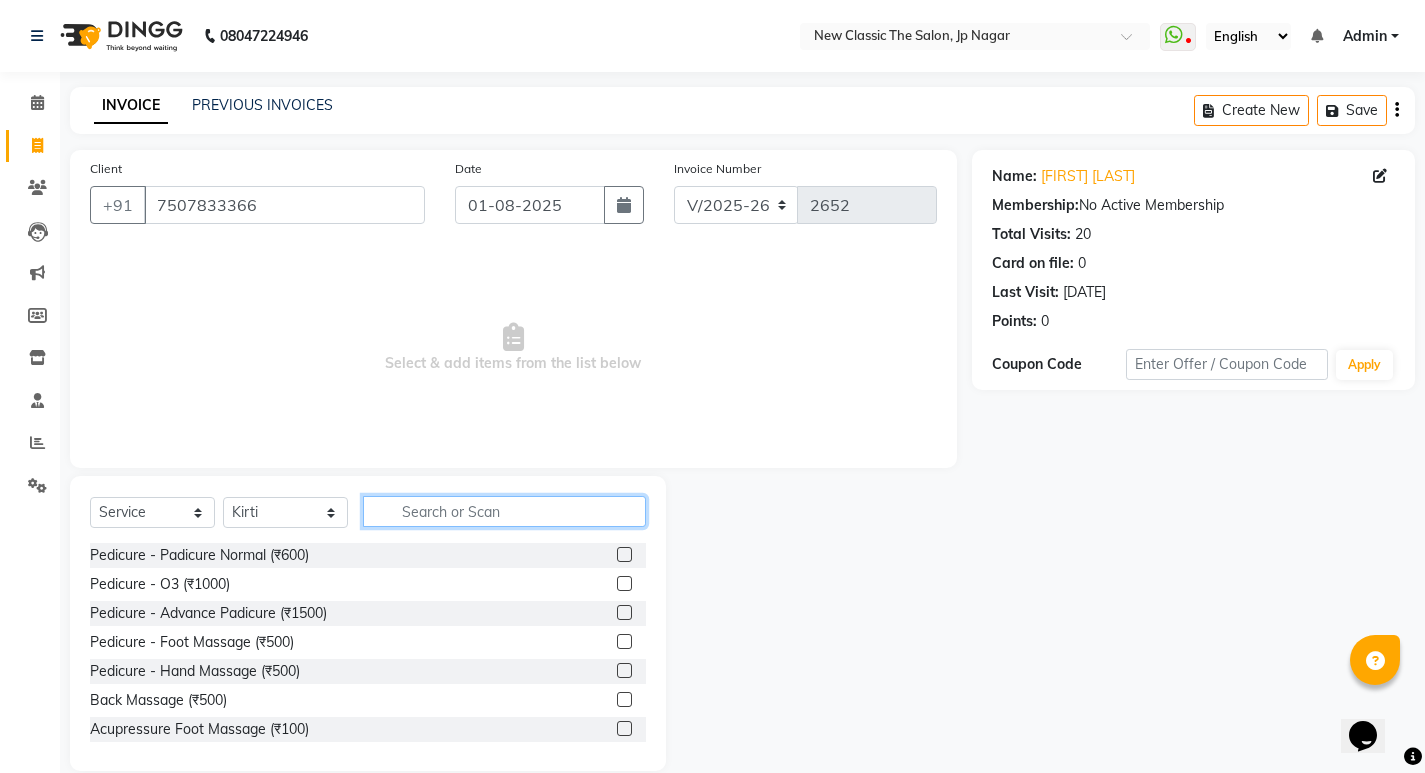 click 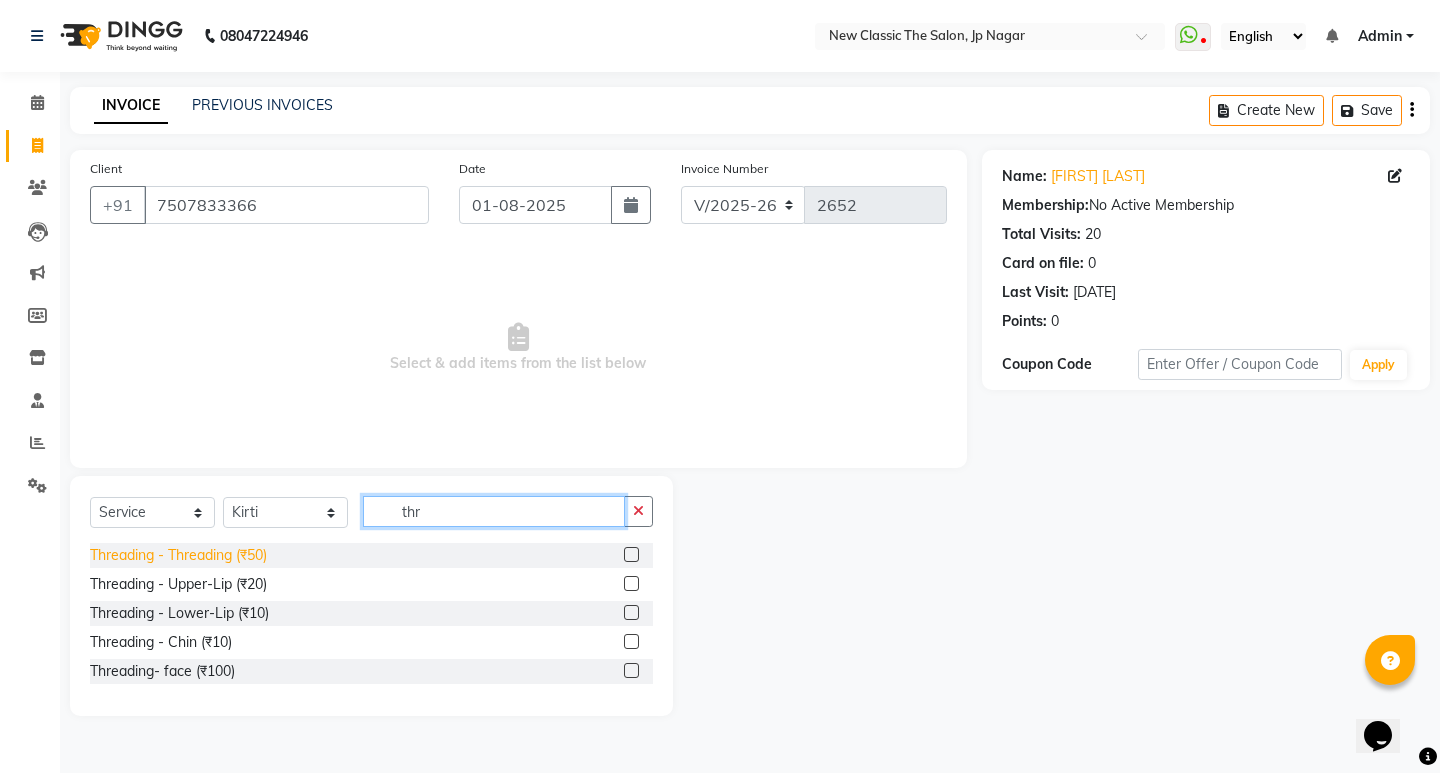 type on "thr" 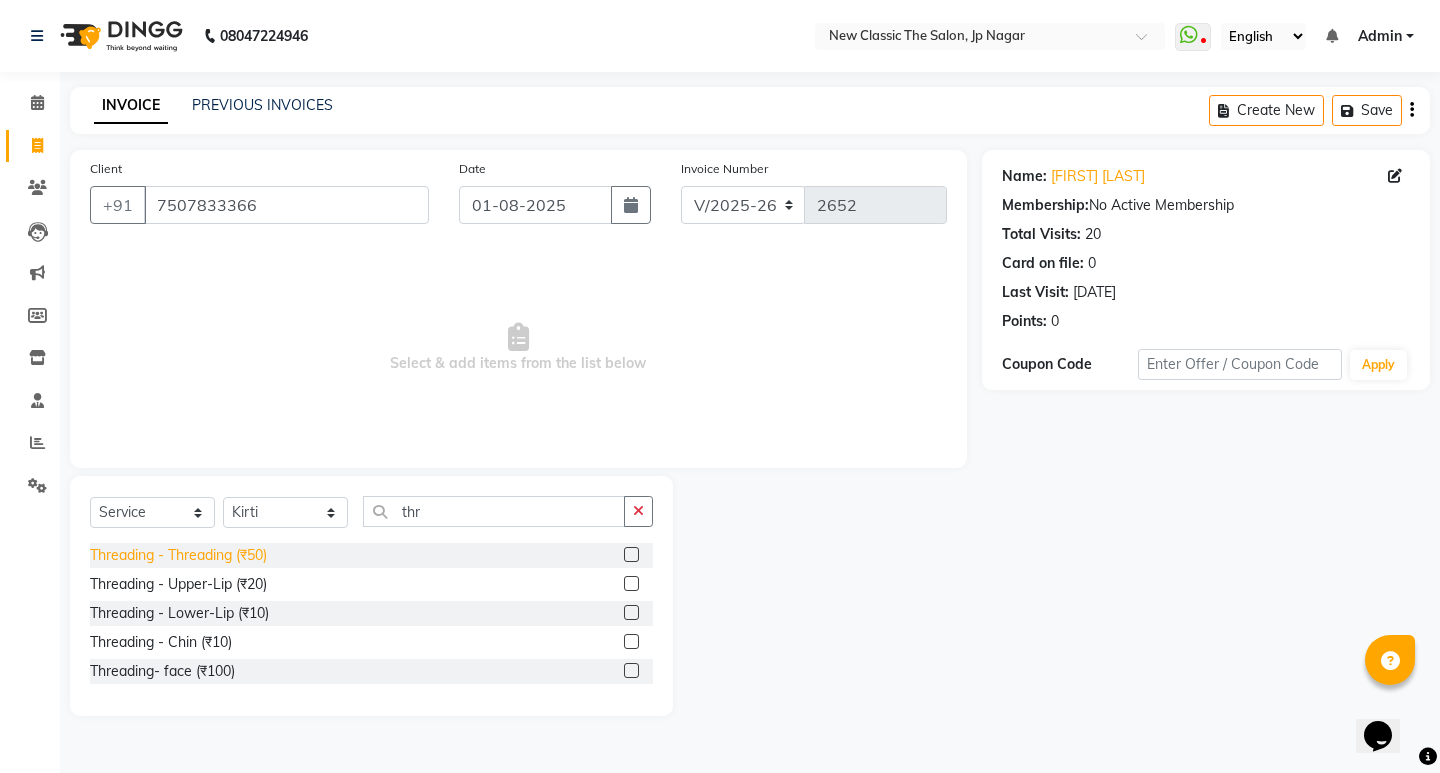 click on "Threading - Threading (₹50)" 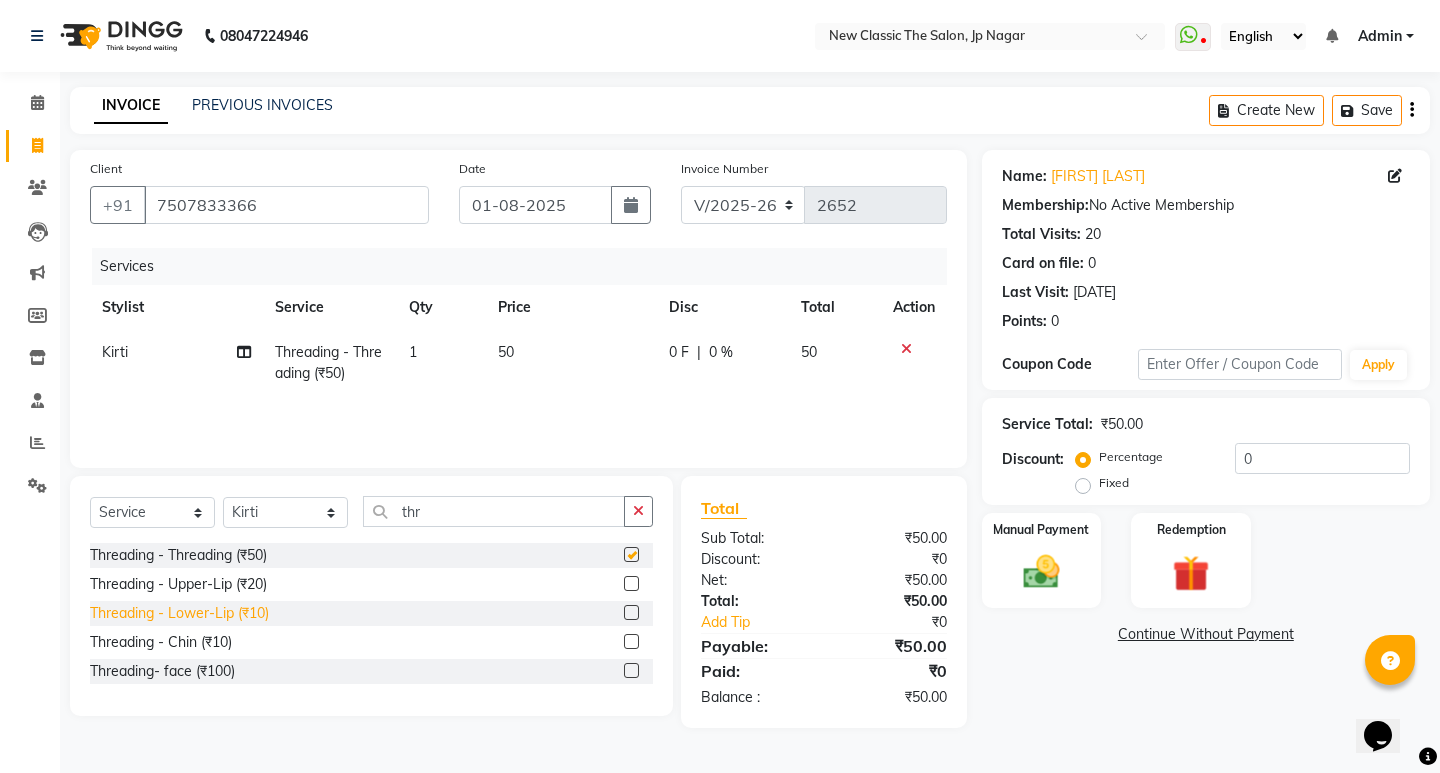 checkbox on "false" 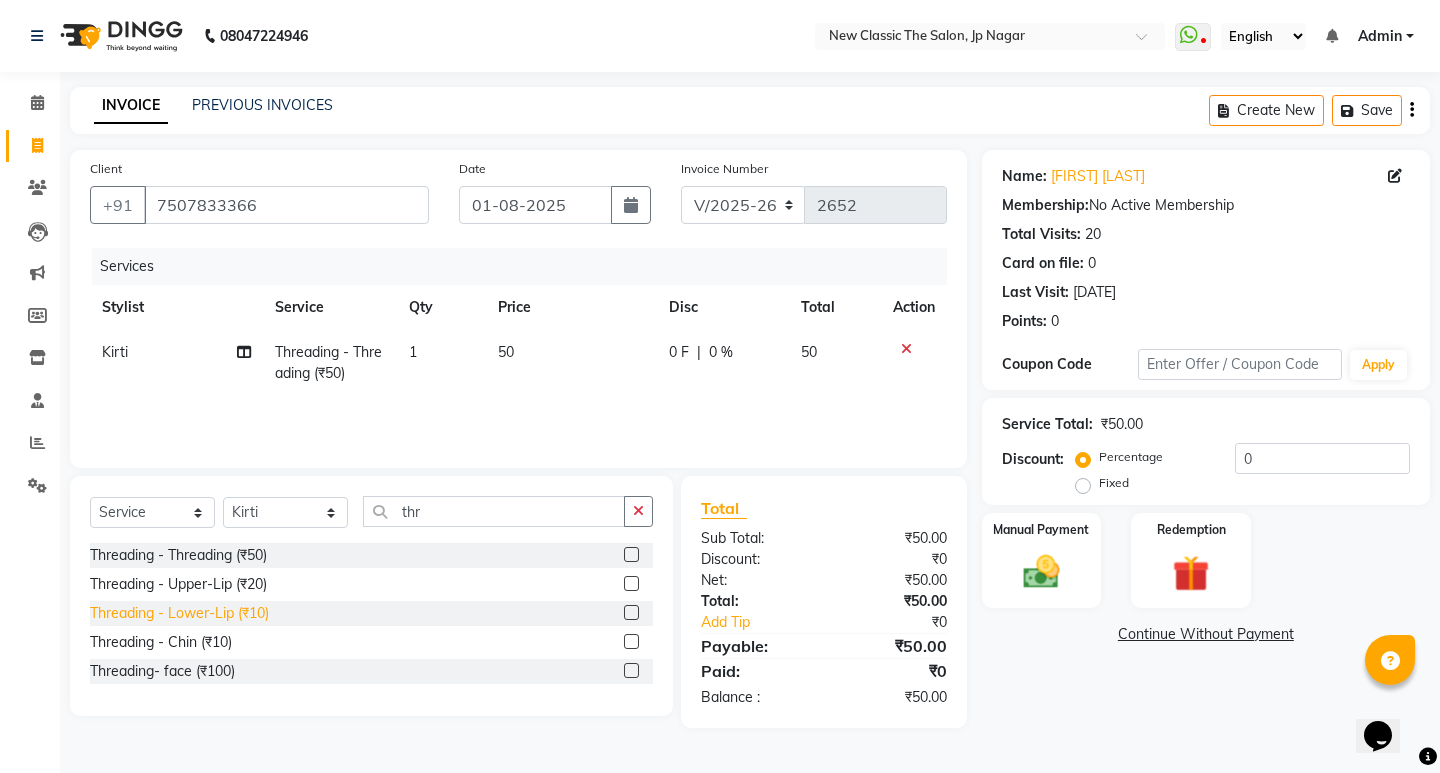 click on "Threading - Lower-Lip (₹10)" 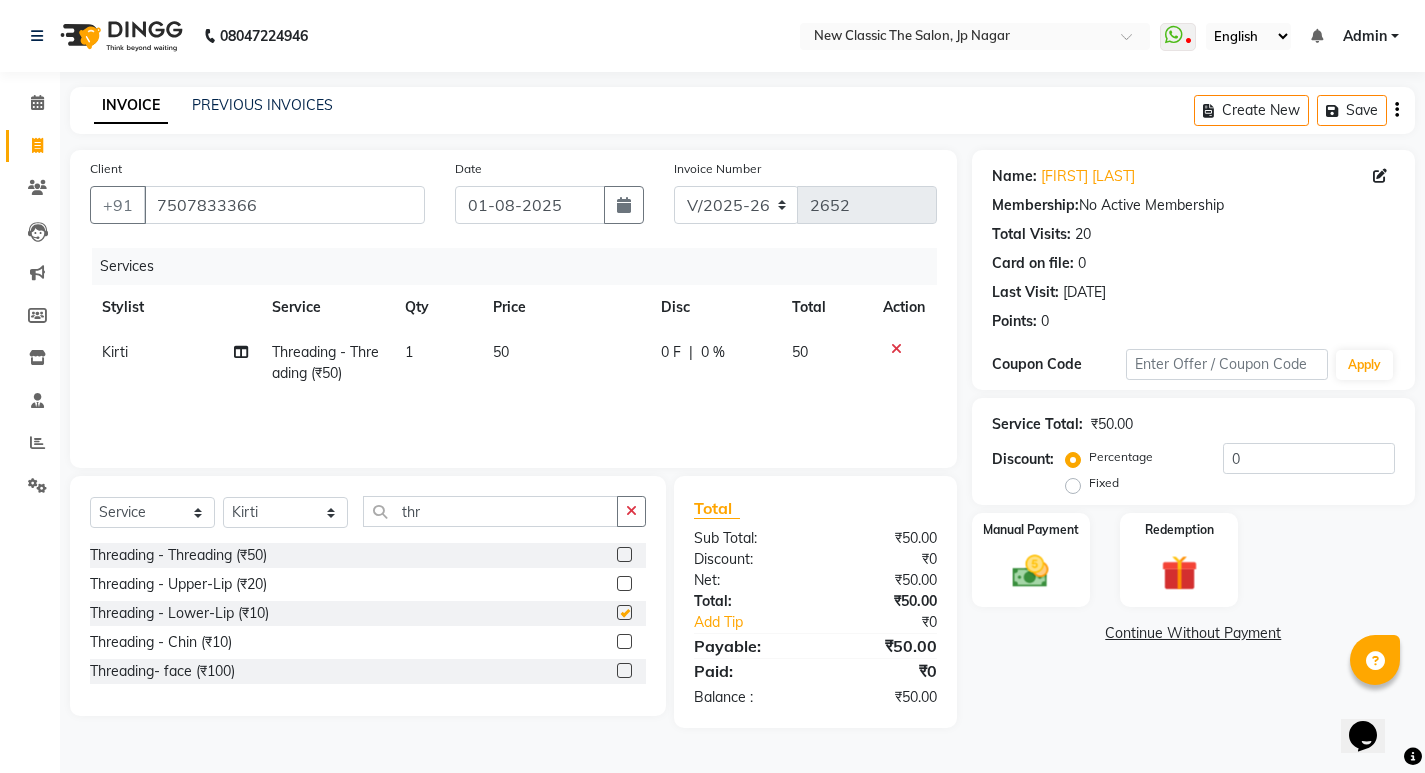 checkbox on "false" 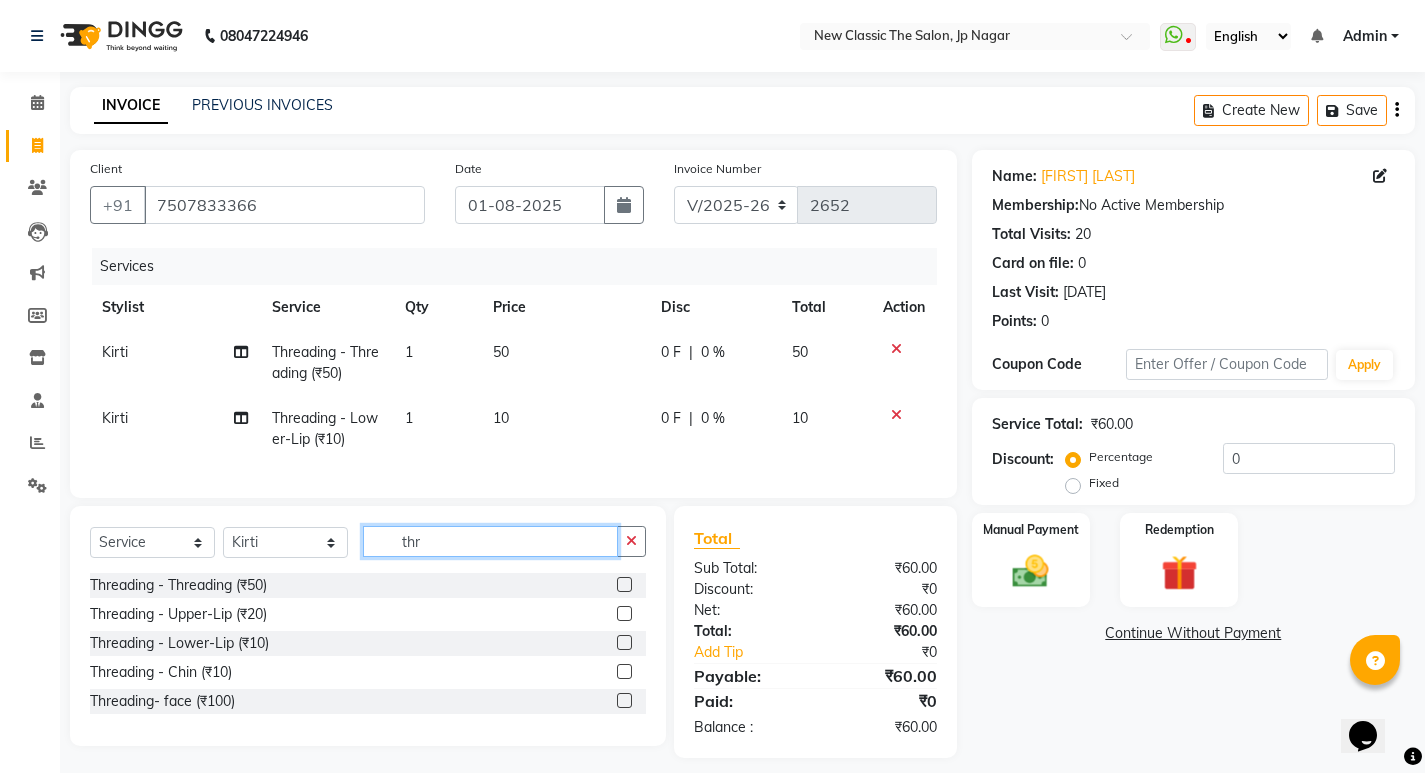 click on "thr" 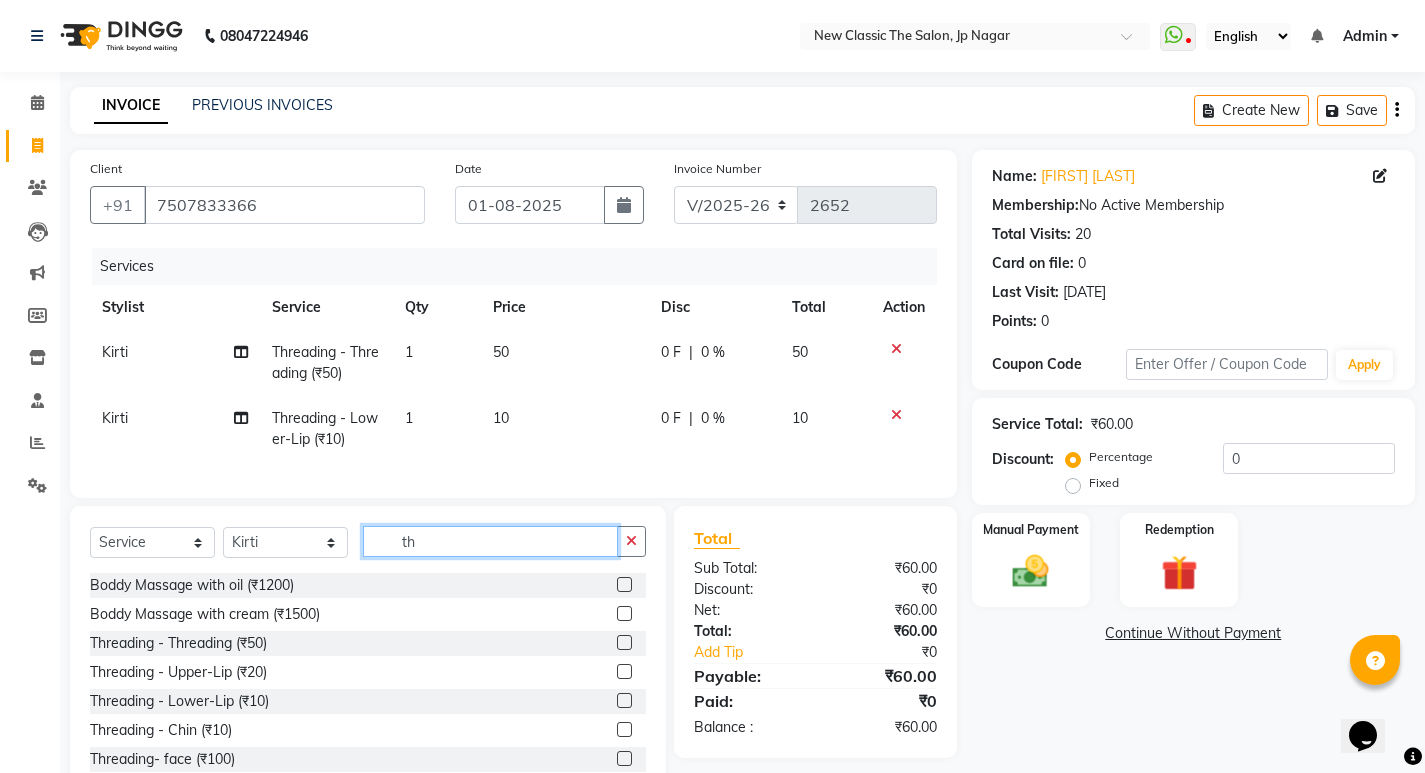 type on "t" 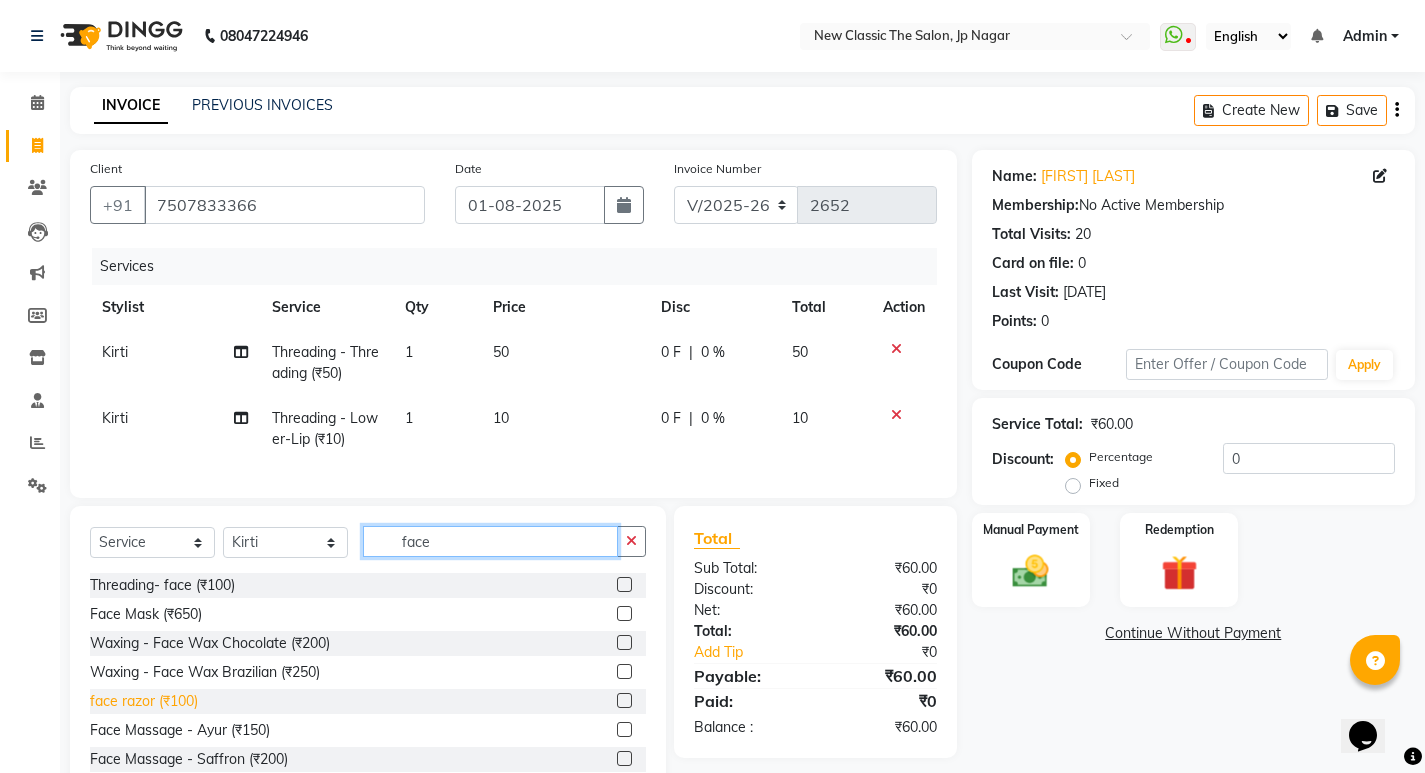 type on "face" 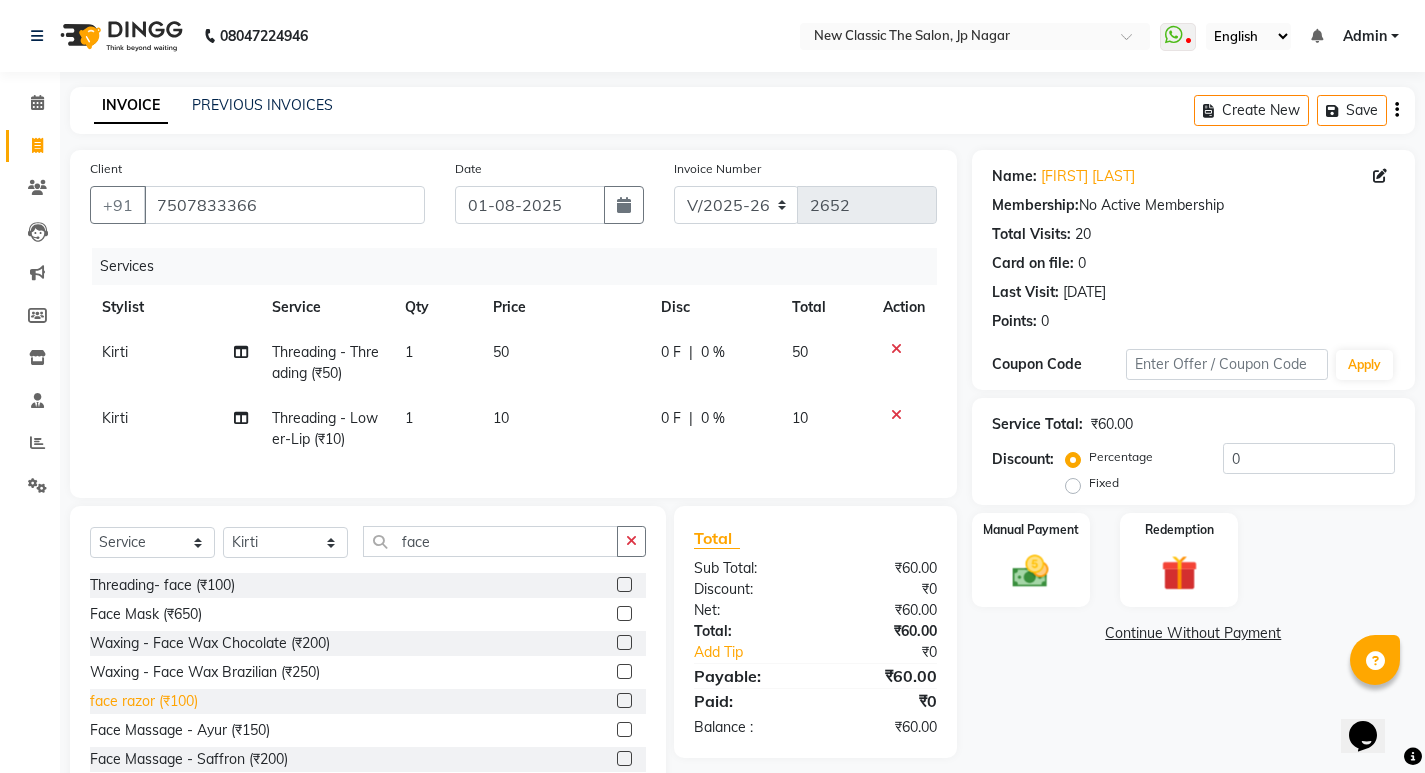 click on "face razor (₹100)" 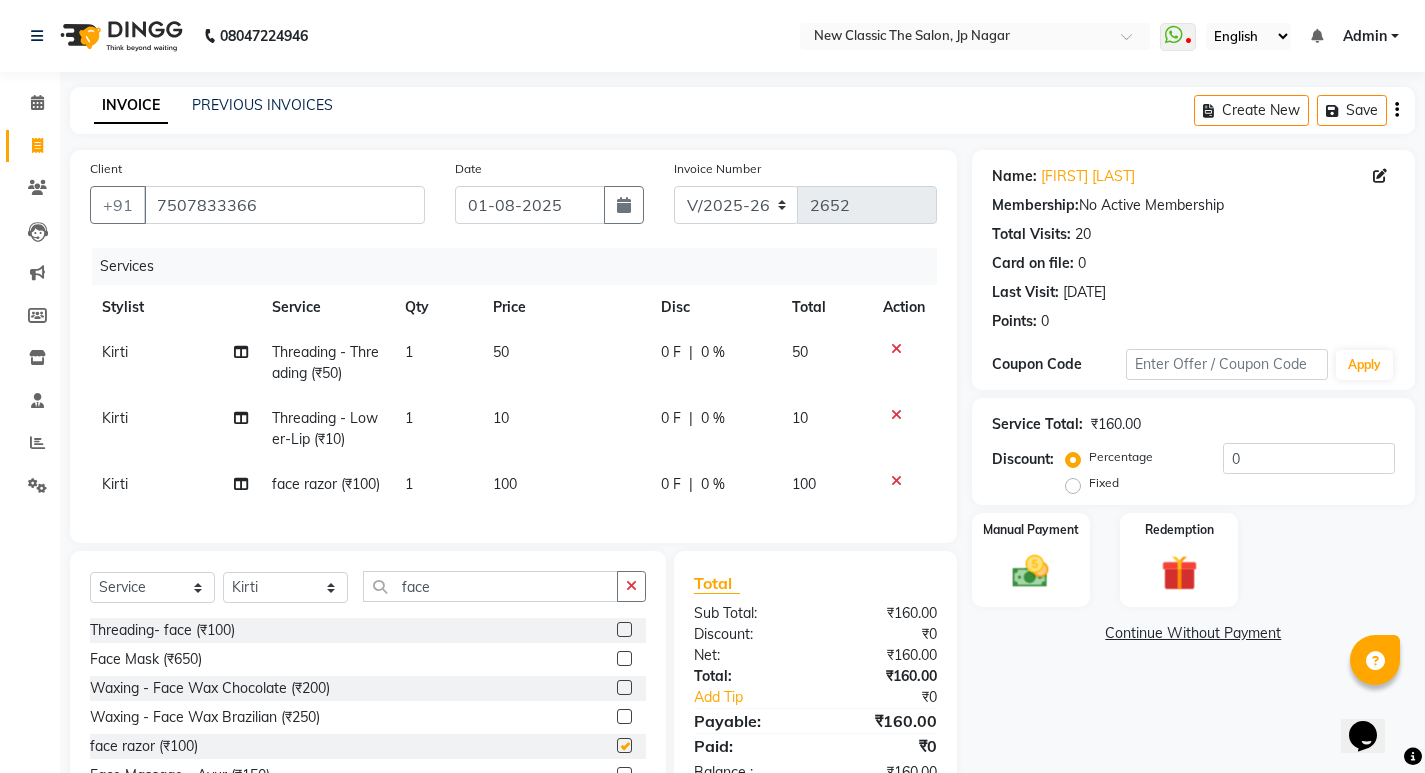 checkbox on "false" 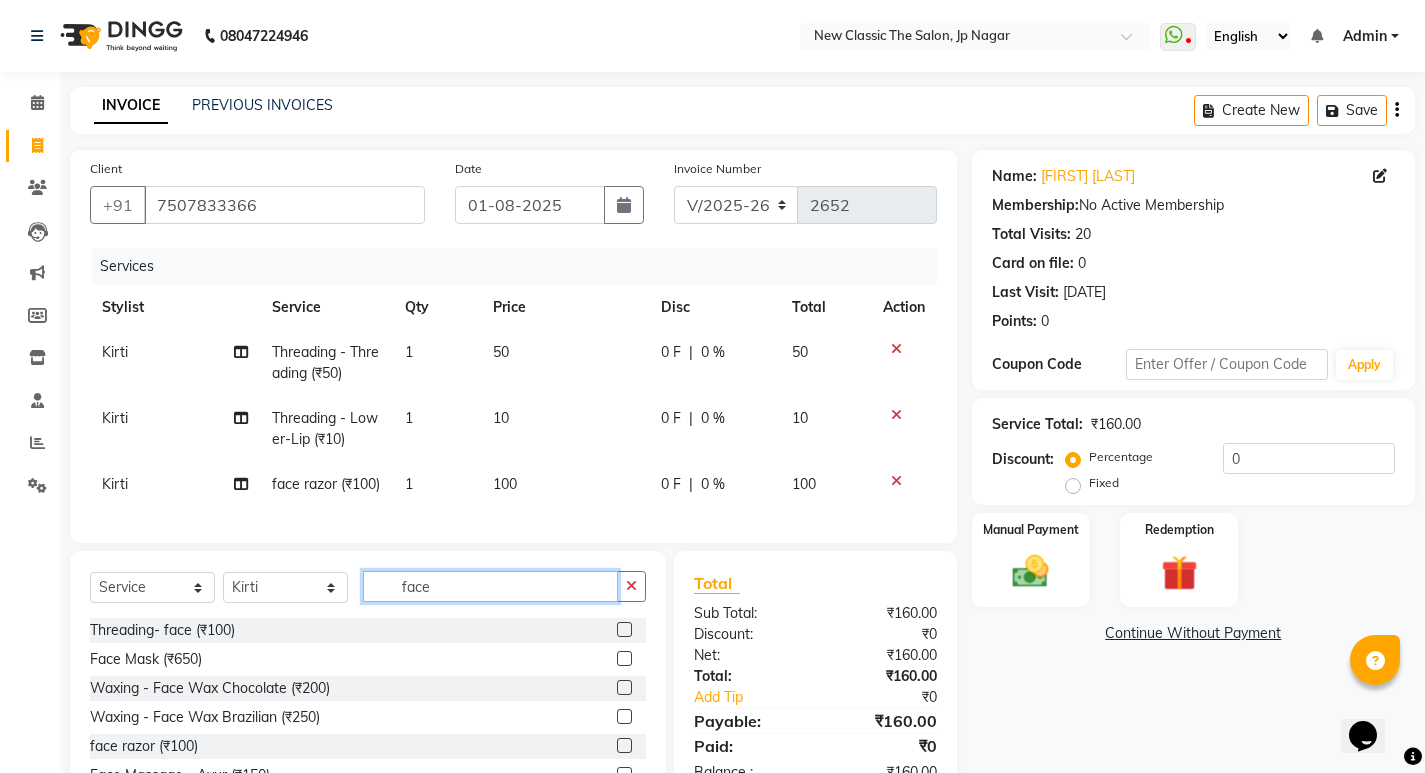 click on "face" 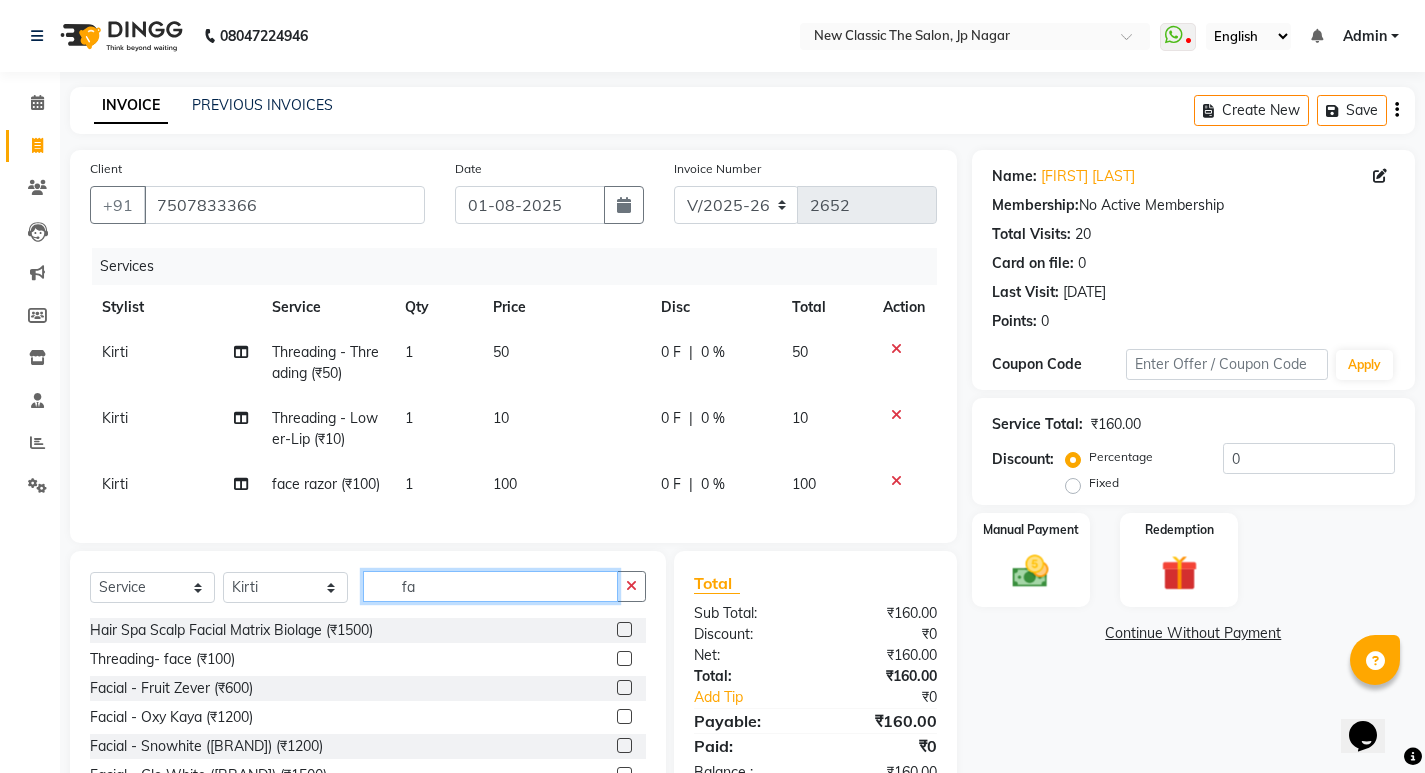 type on "f" 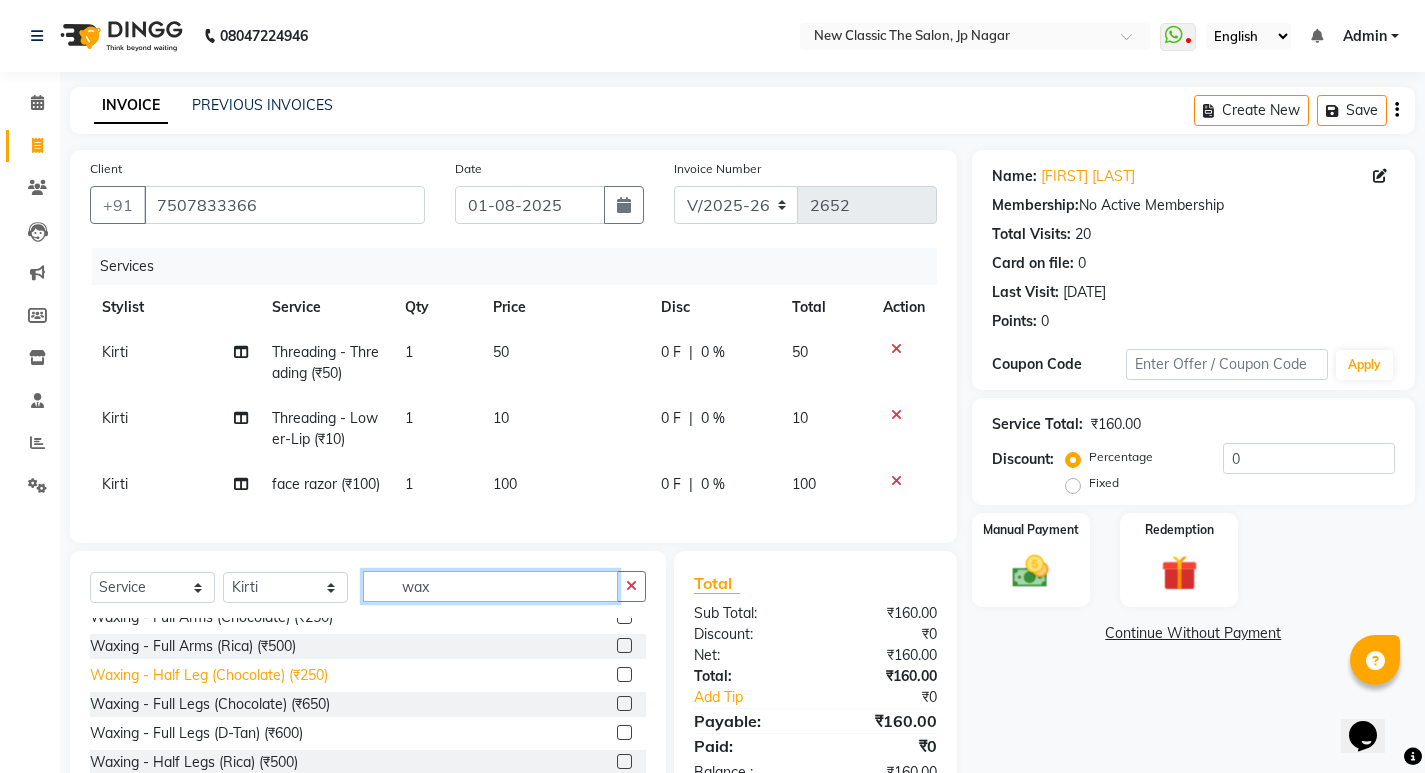 scroll, scrollTop: 0, scrollLeft: 0, axis: both 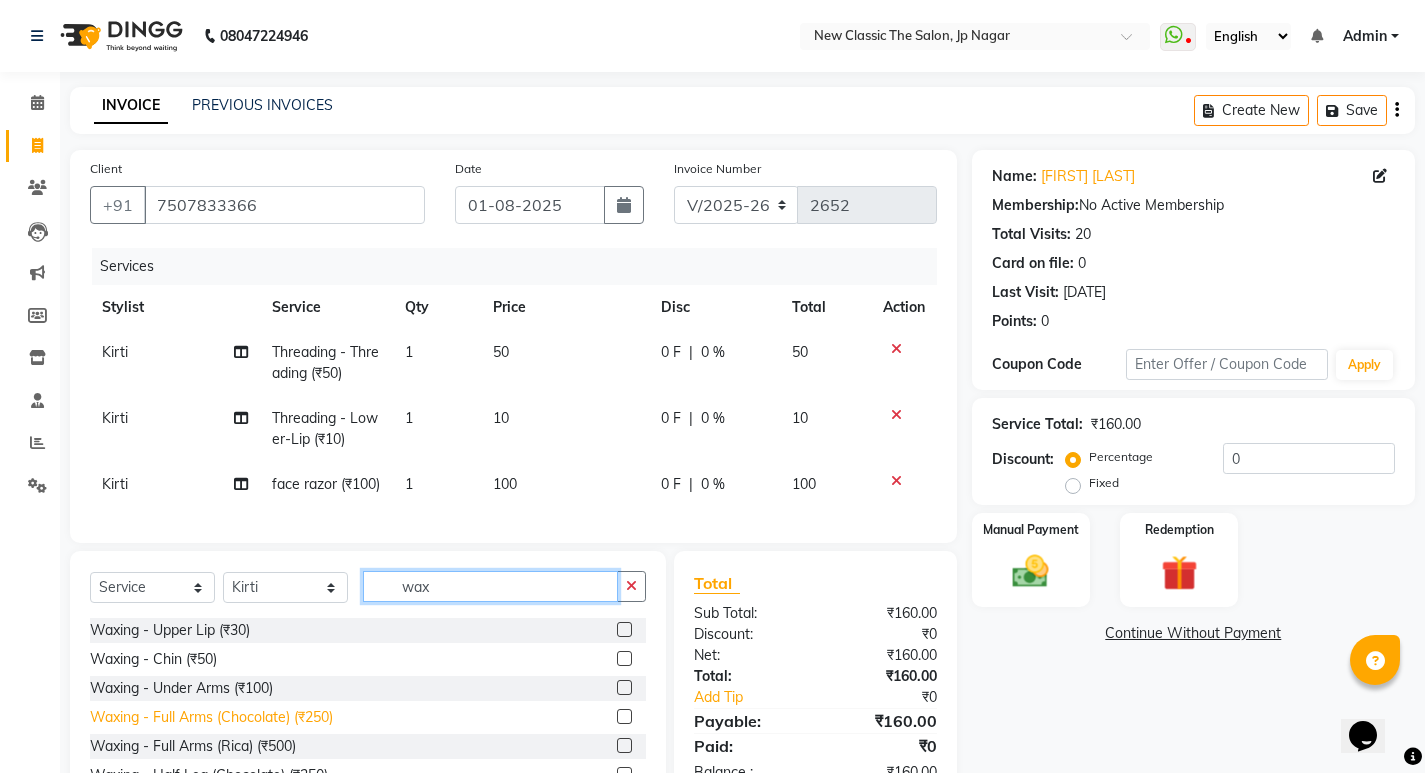 type on "wax" 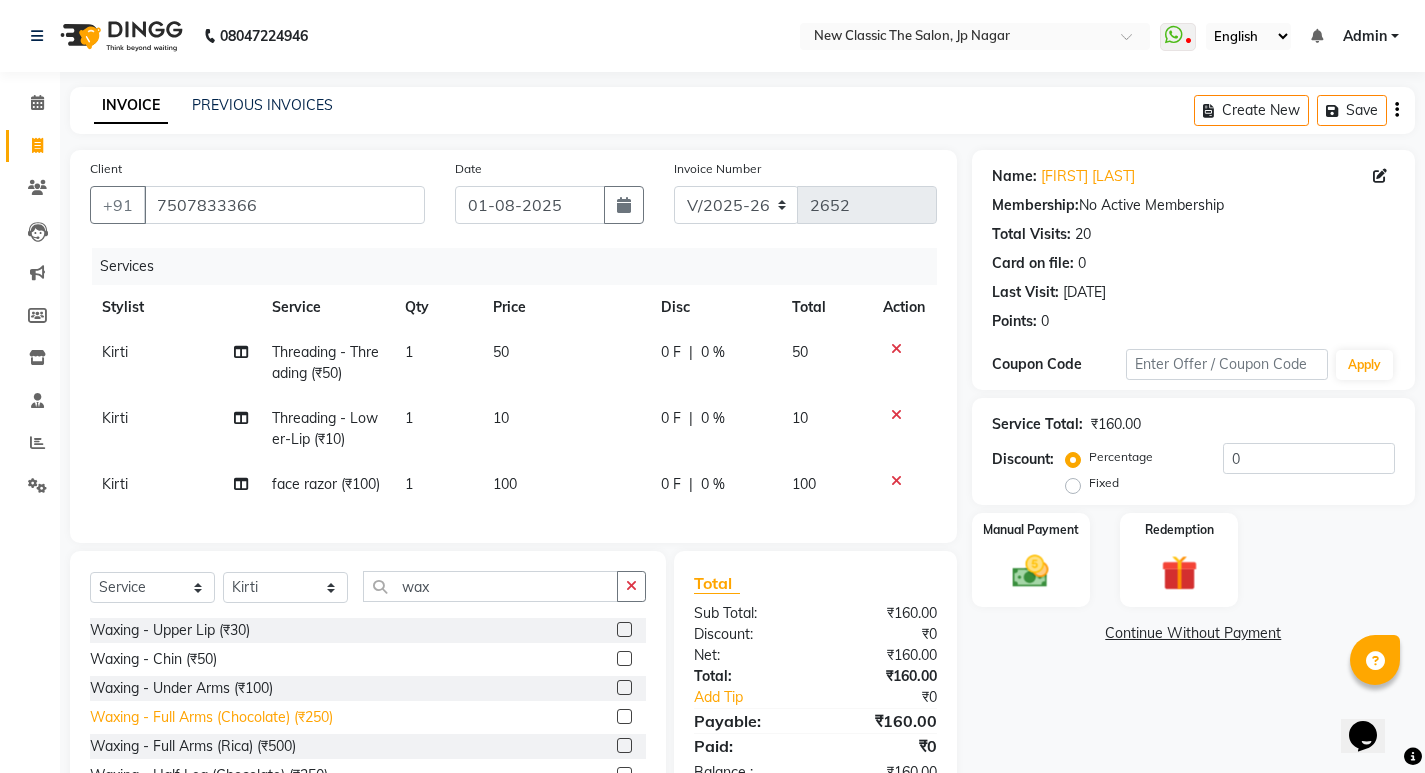 click on "Waxing  - Full Arms (Chocolate) (₹250)" 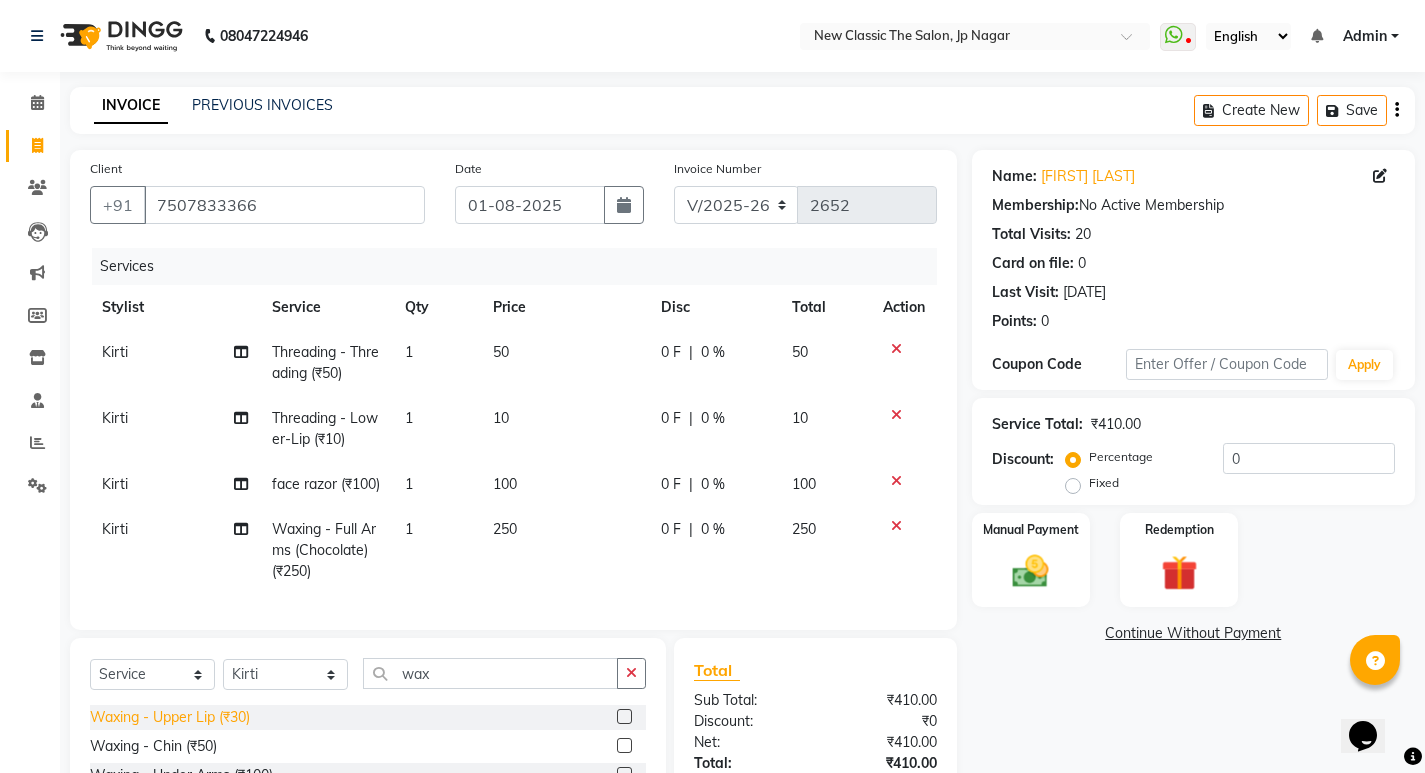 checkbox on "false" 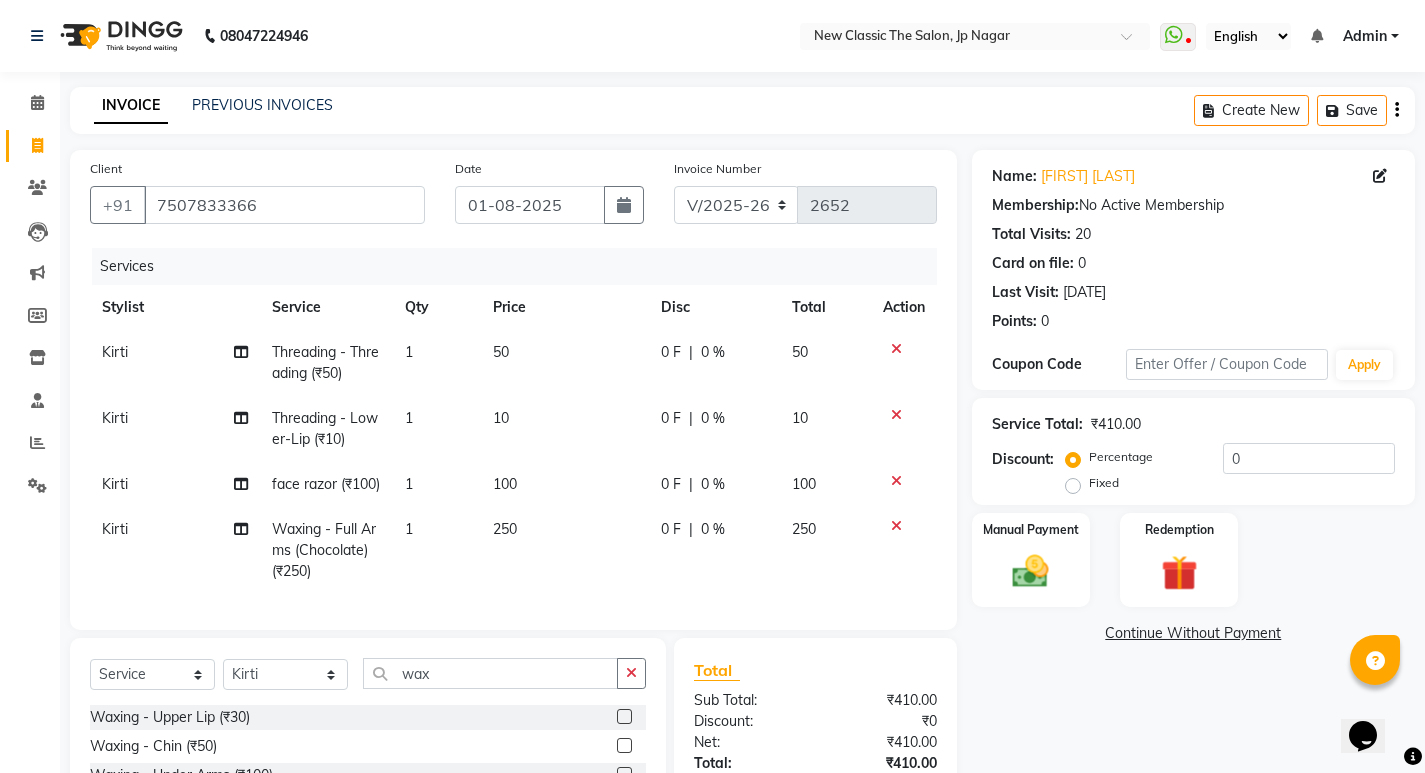 scroll, scrollTop: 100, scrollLeft: 0, axis: vertical 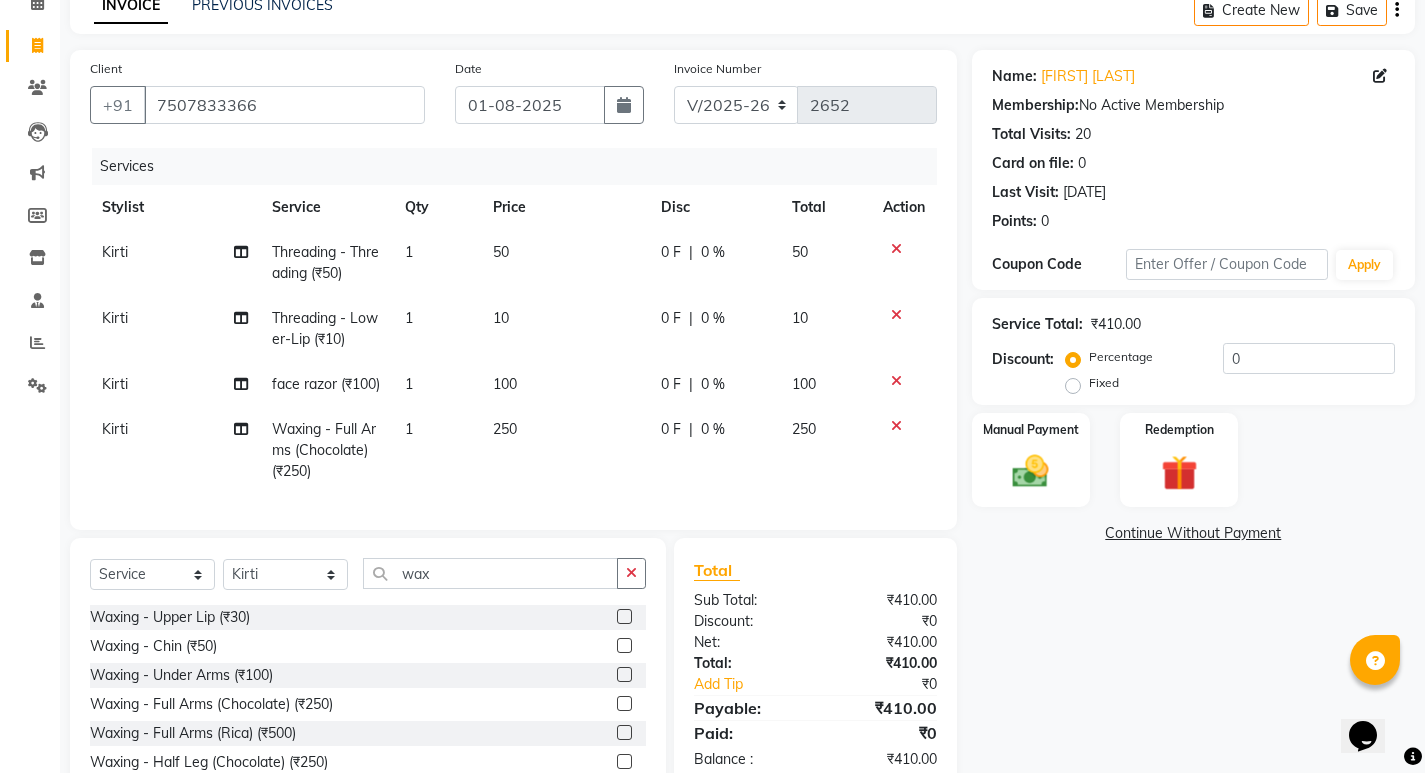 click on "Kirti" 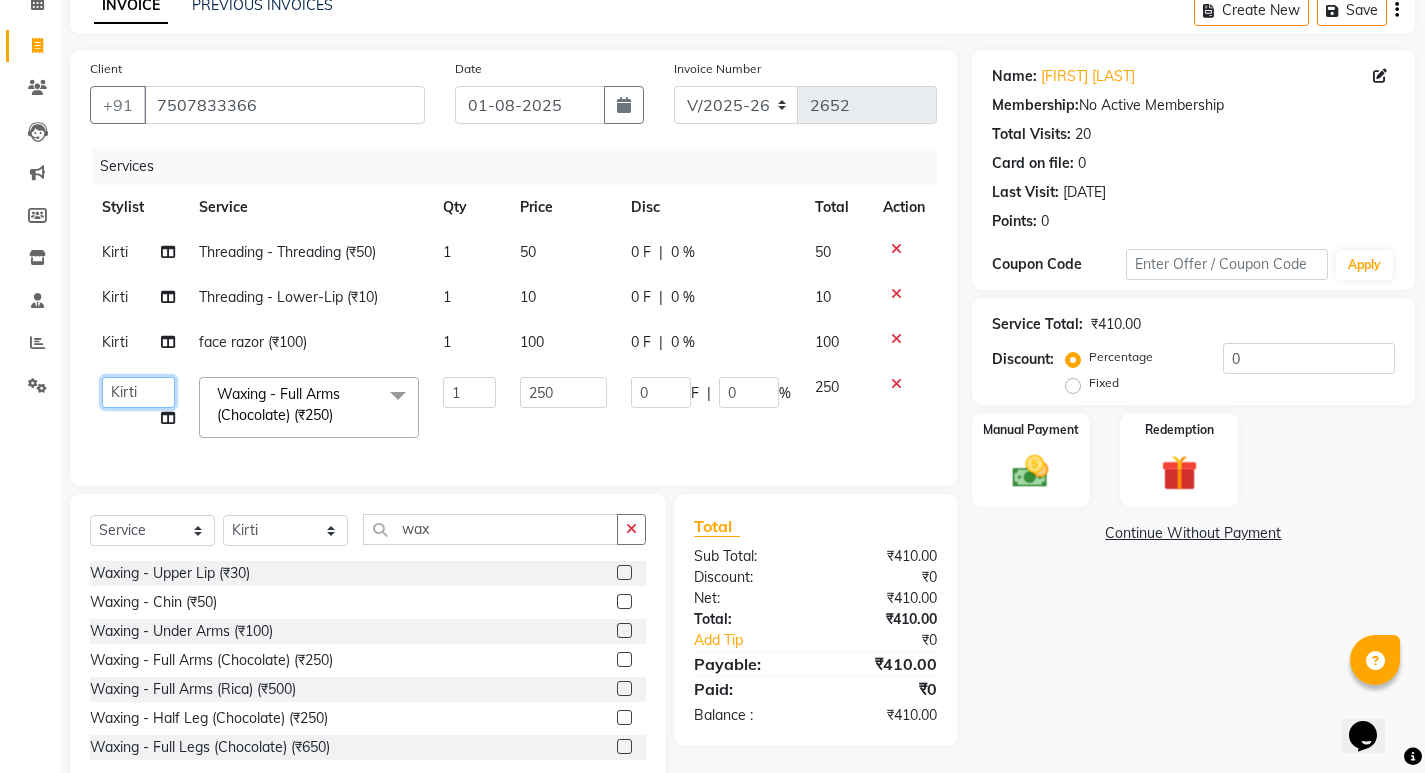 click on "[FIRST] [FIRST] [FIRST] [FIRST] [FIRST] [TITLE] [FIRST] [FIRST] [FIRST] [FIRST] [TITLE]" 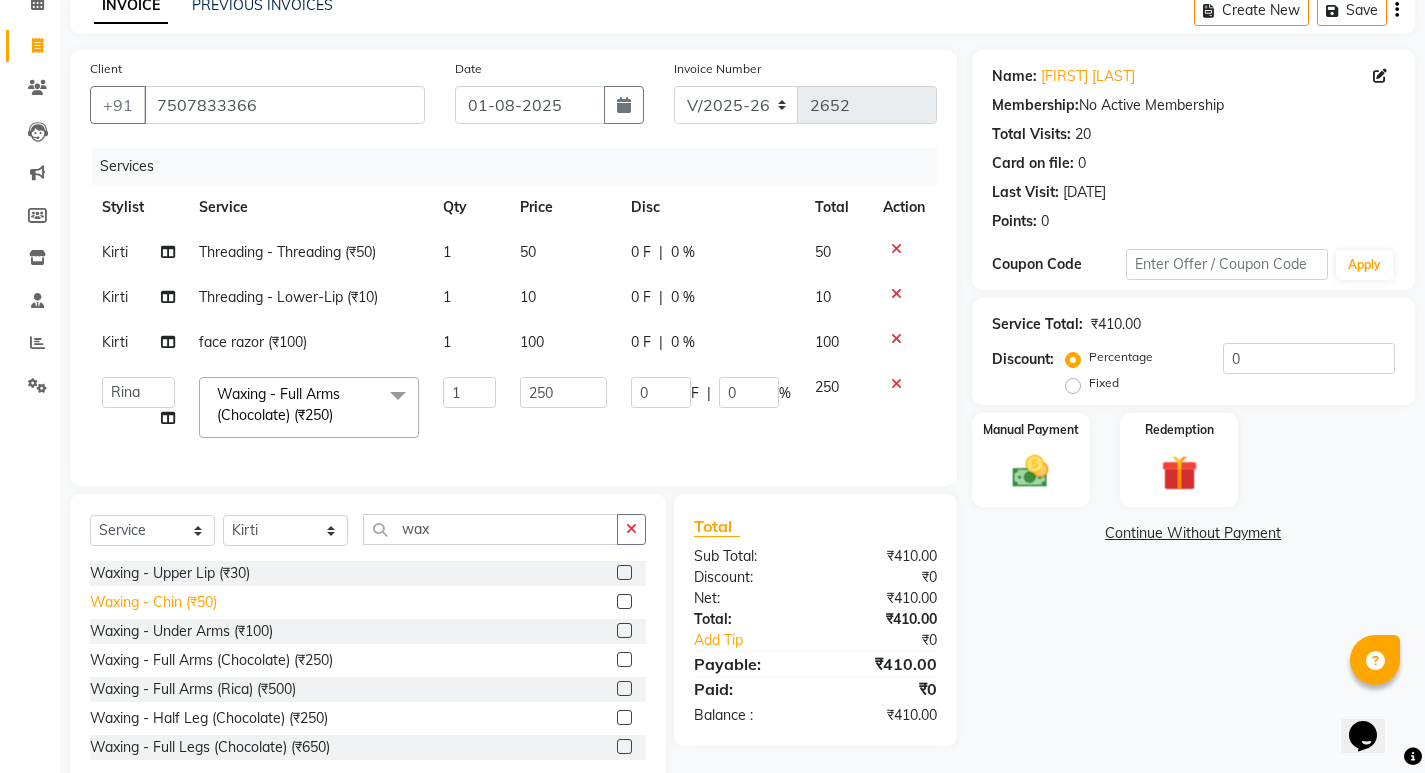 select on "77556" 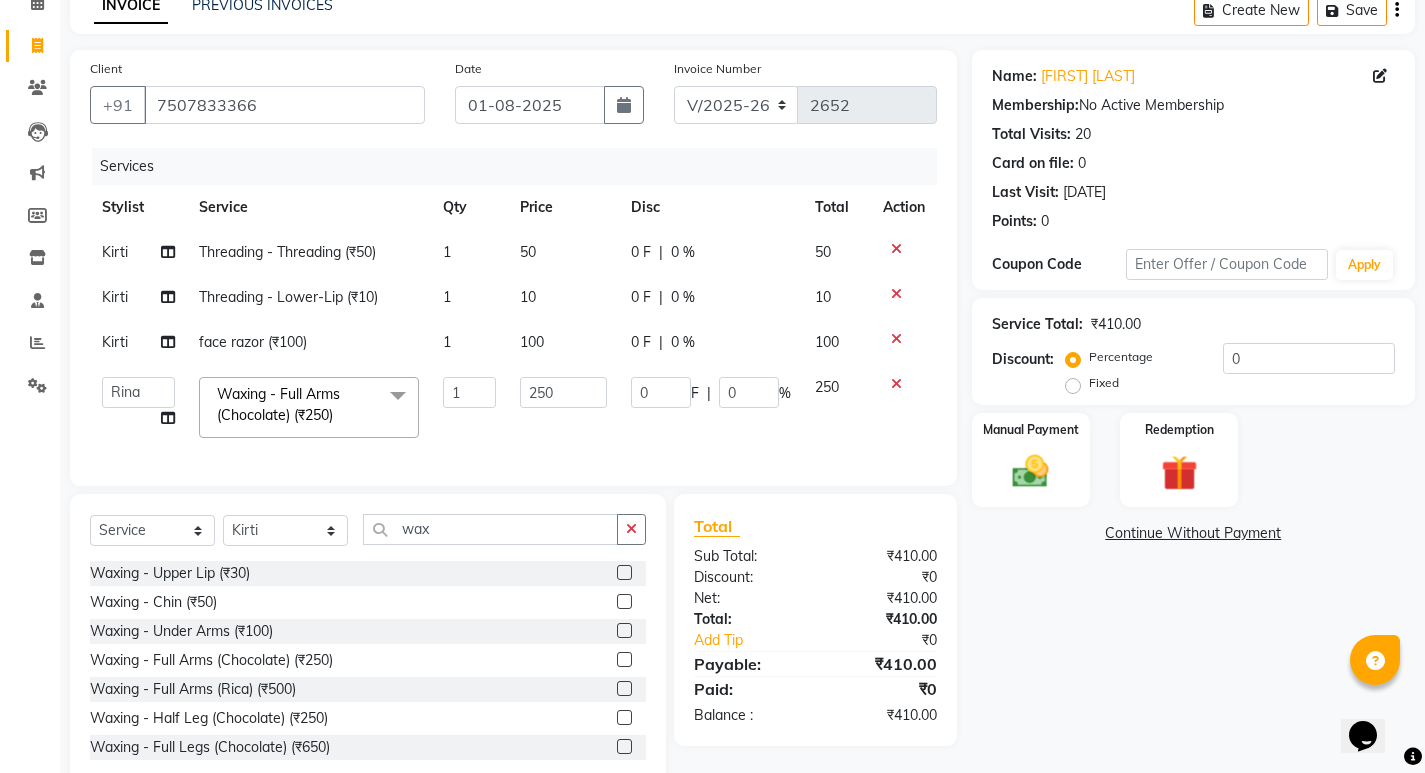 scroll, scrollTop: 161, scrollLeft: 0, axis: vertical 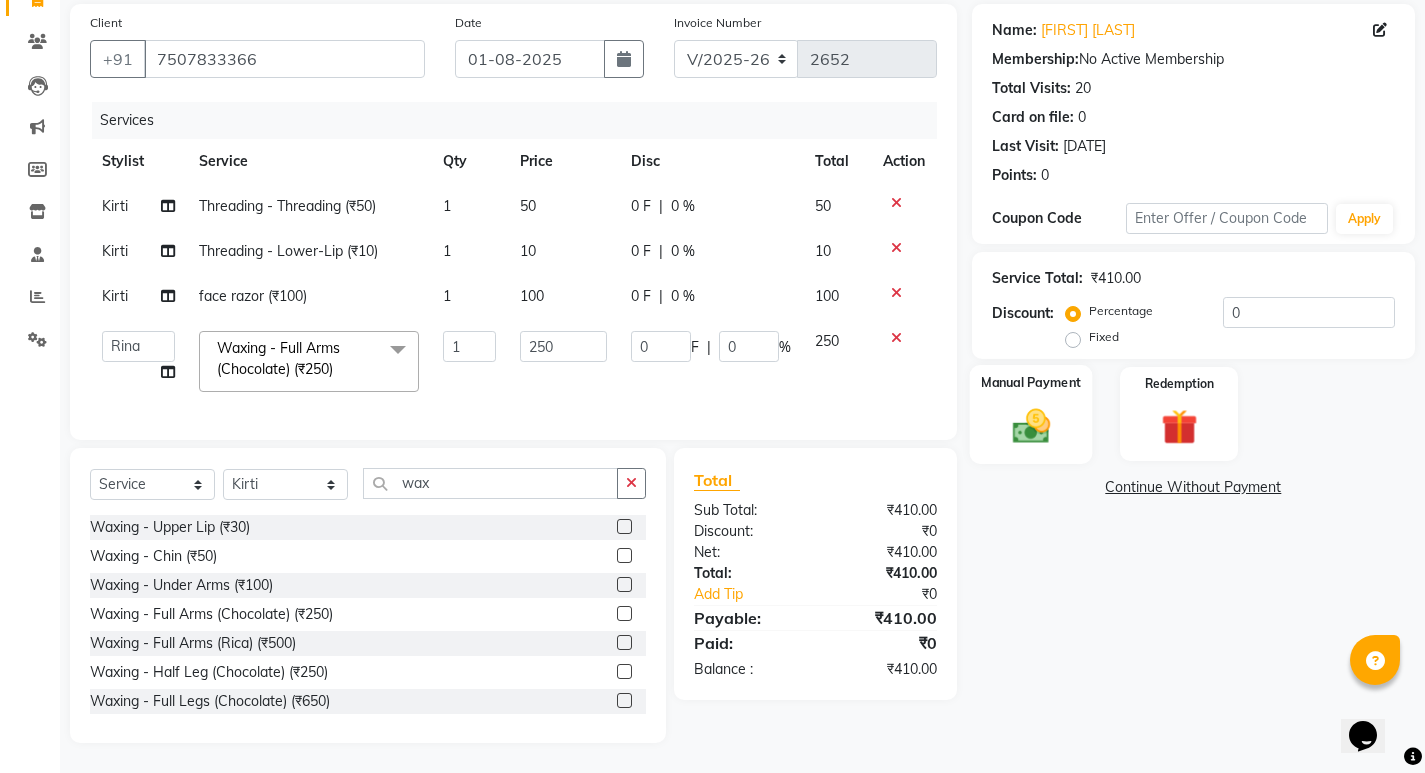 click 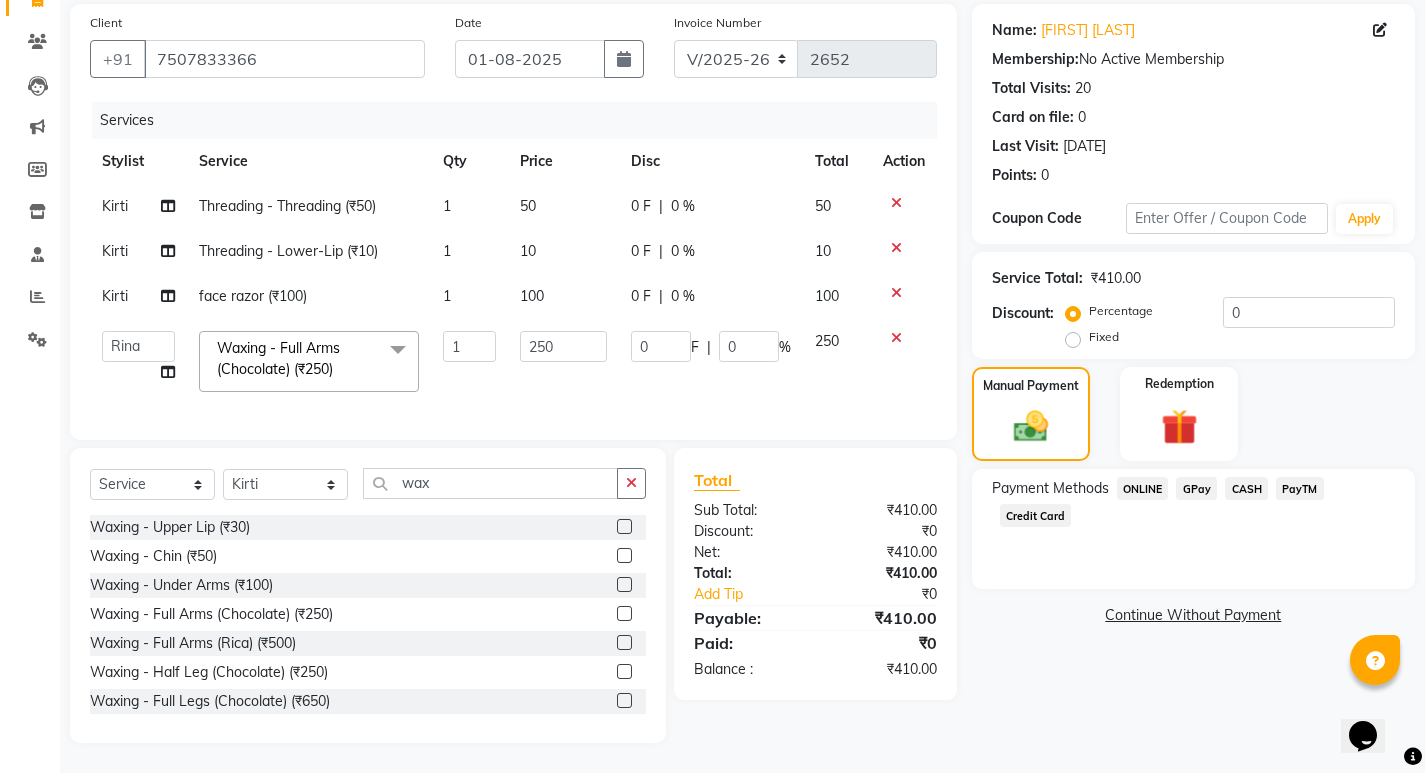 click on "CASH" 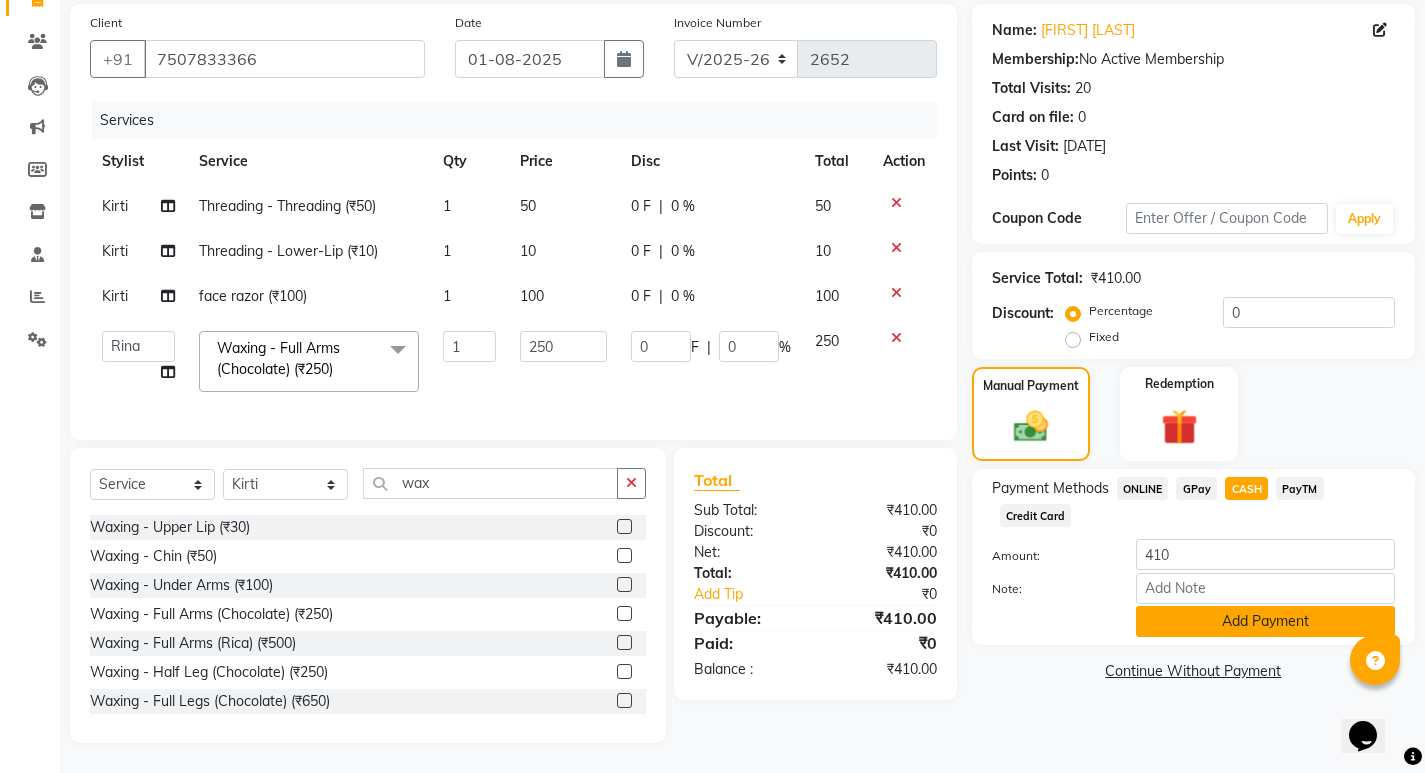 click on "Add Payment" 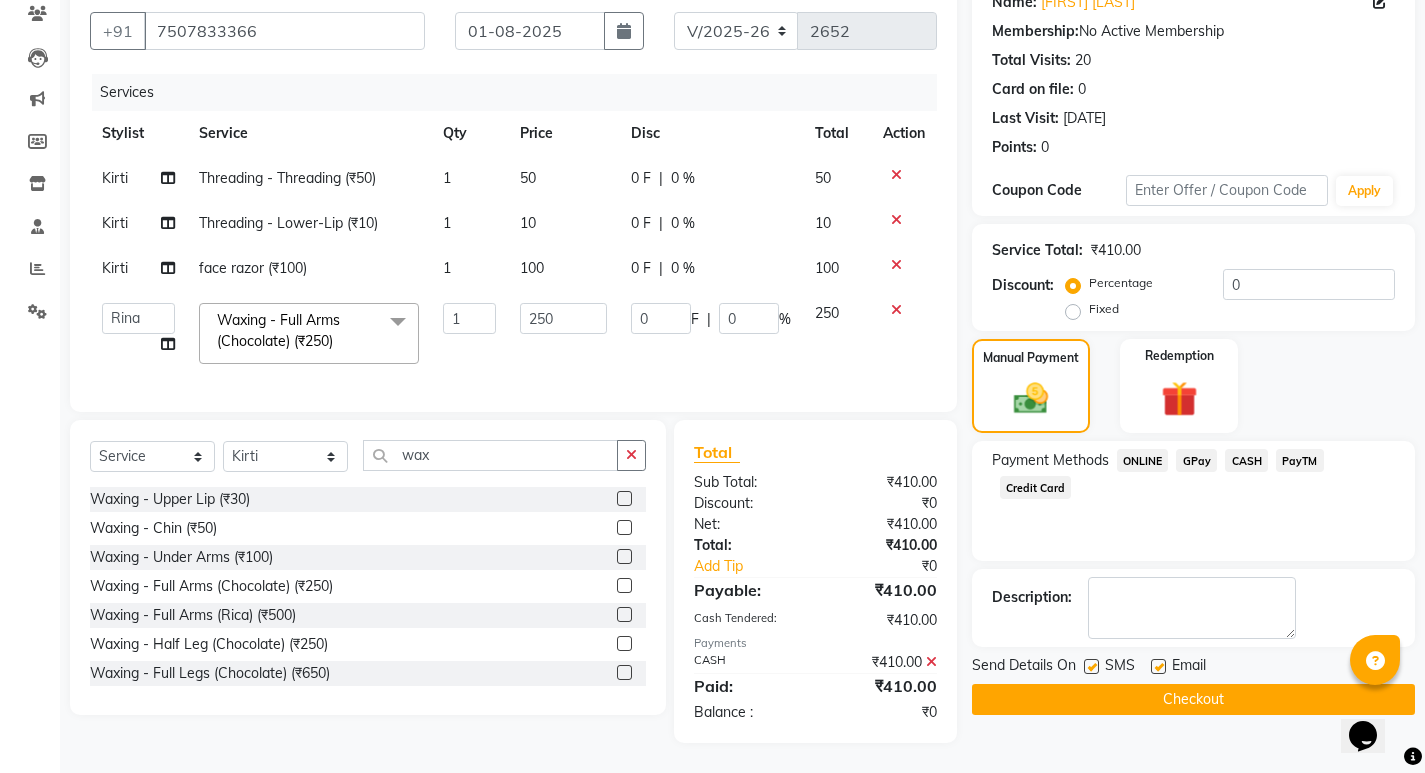 scroll, scrollTop: 189, scrollLeft: 0, axis: vertical 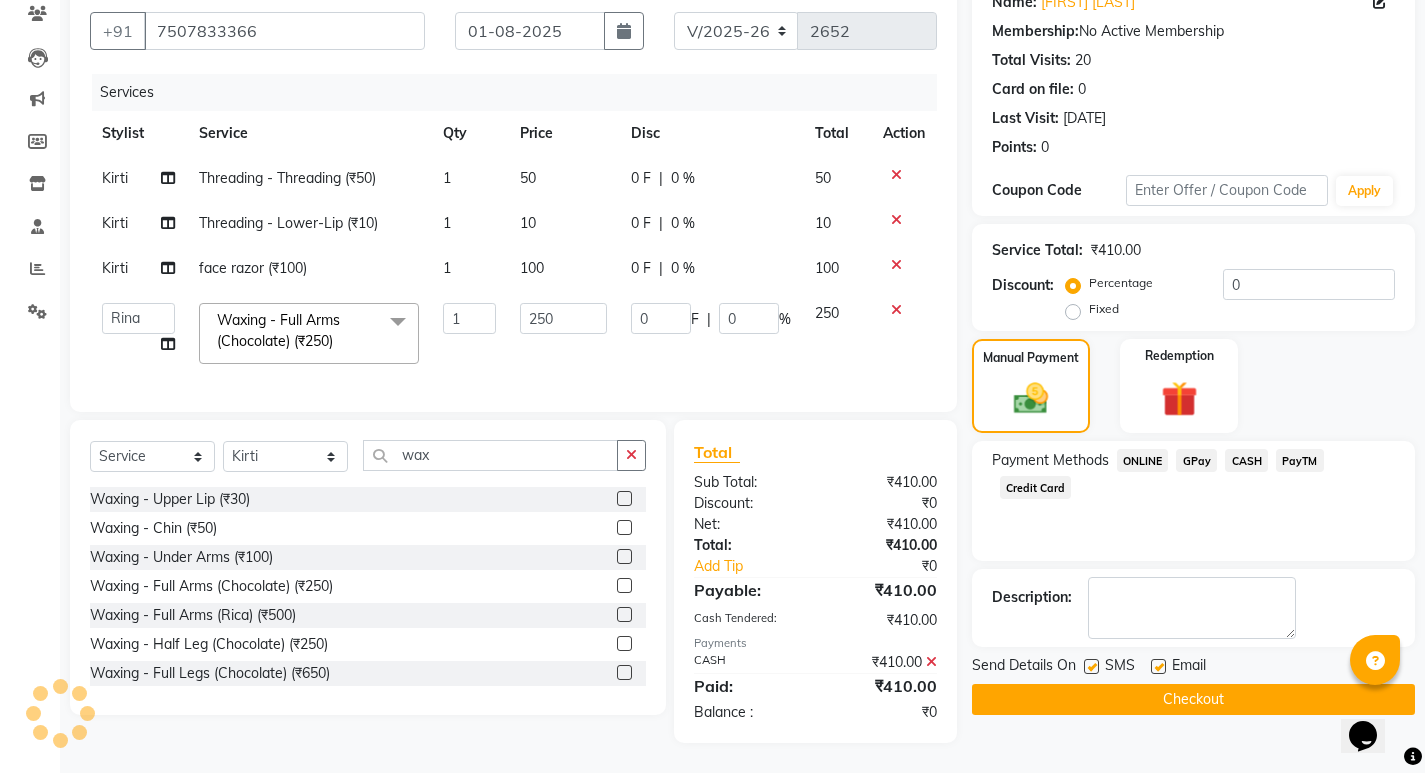 click on "Checkout" 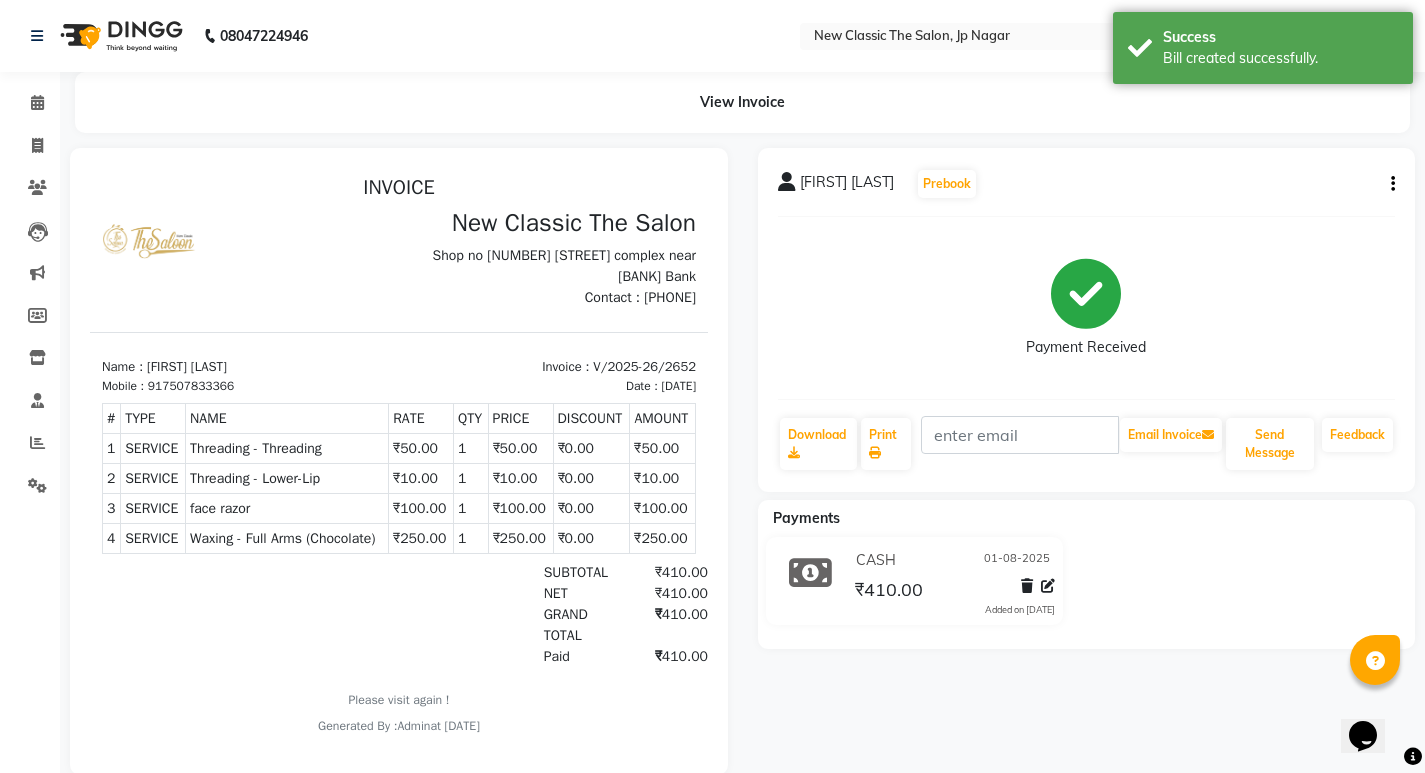 scroll, scrollTop: 0, scrollLeft: 0, axis: both 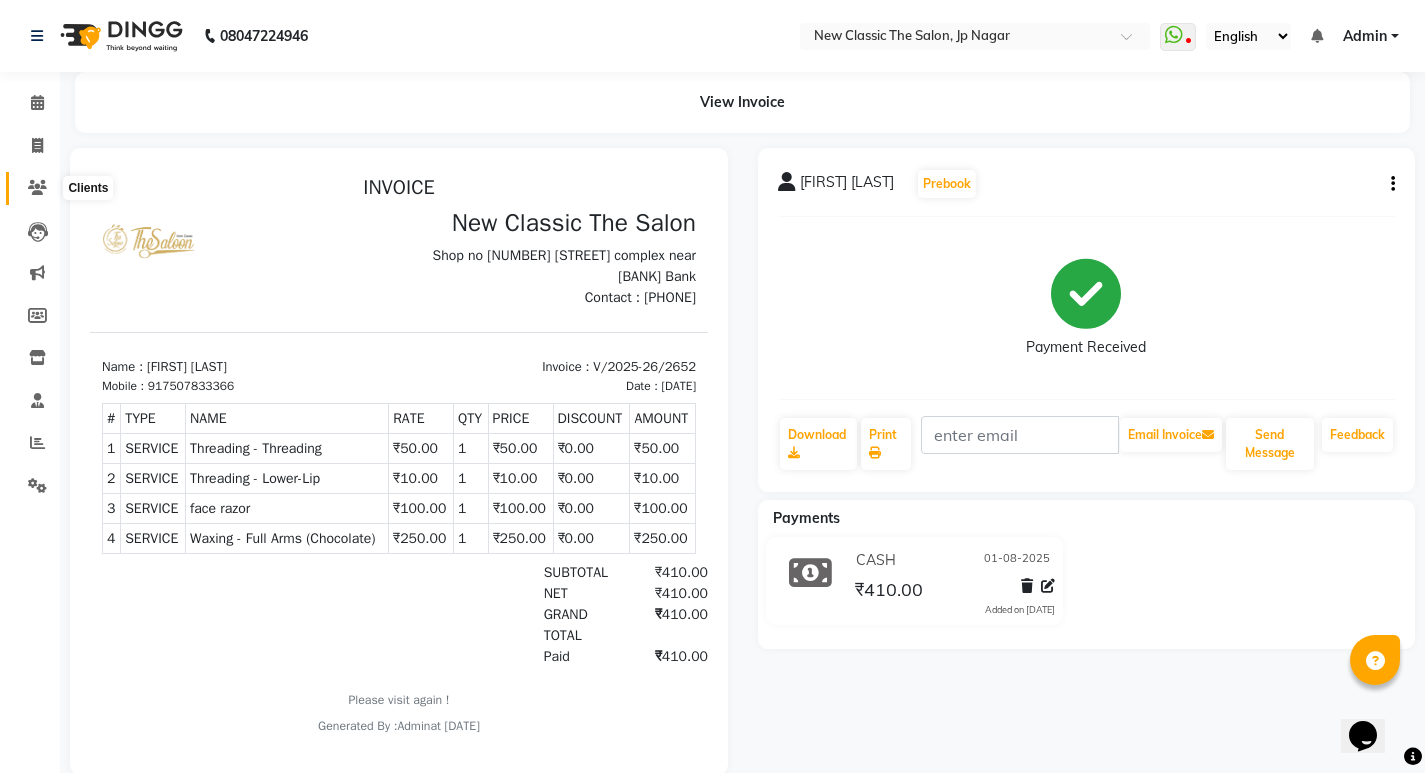 click 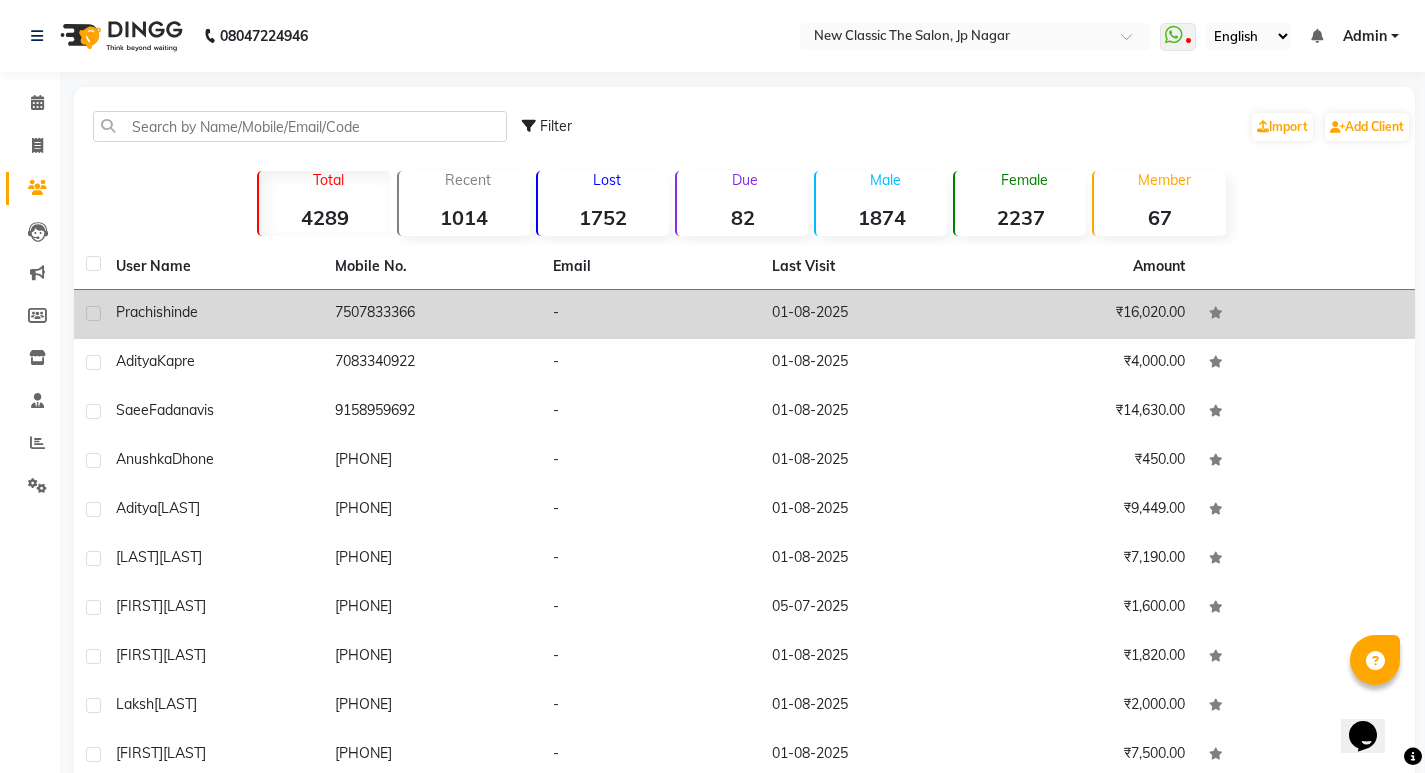 scroll, scrollTop: 93, scrollLeft: 0, axis: vertical 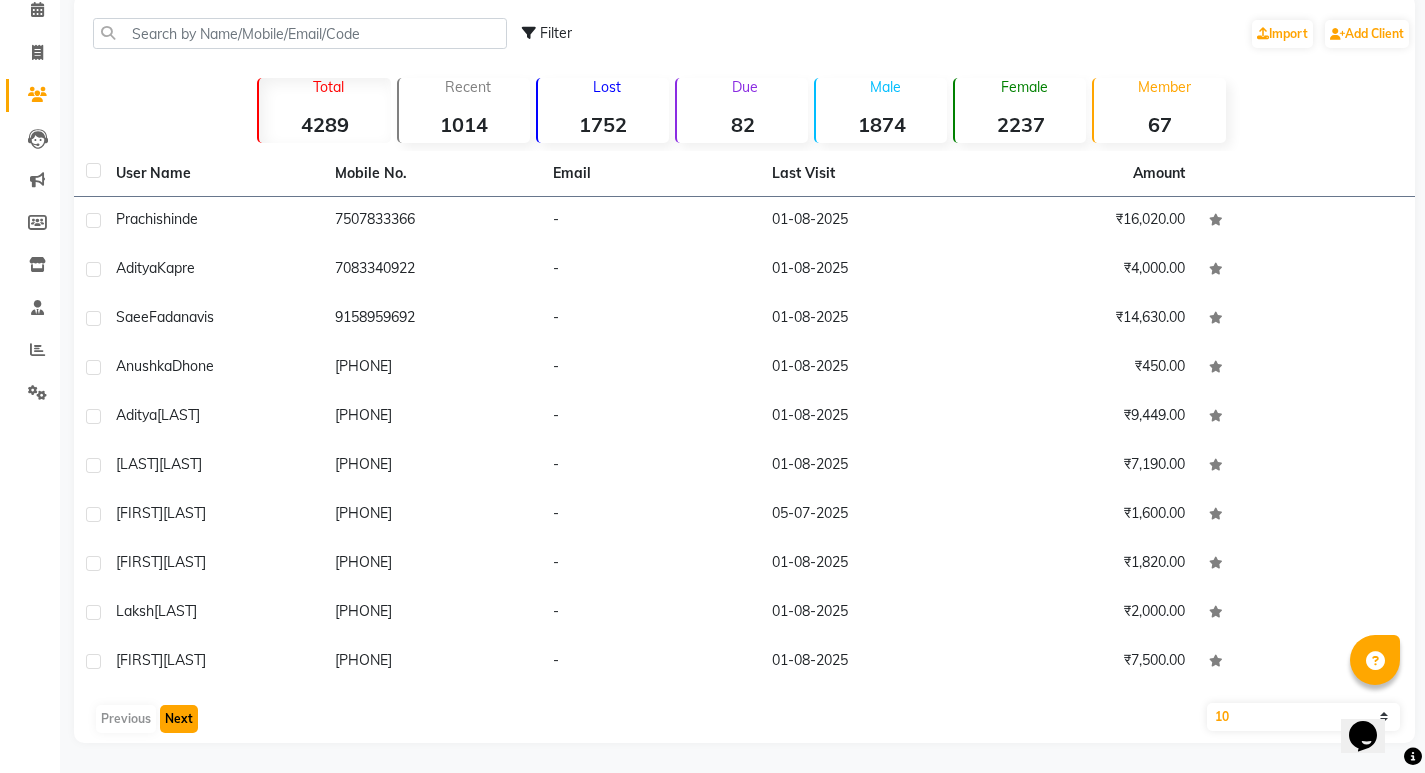 drag, startPoint x: 187, startPoint y: 720, endPoint x: 186, endPoint y: 705, distance: 15.033297 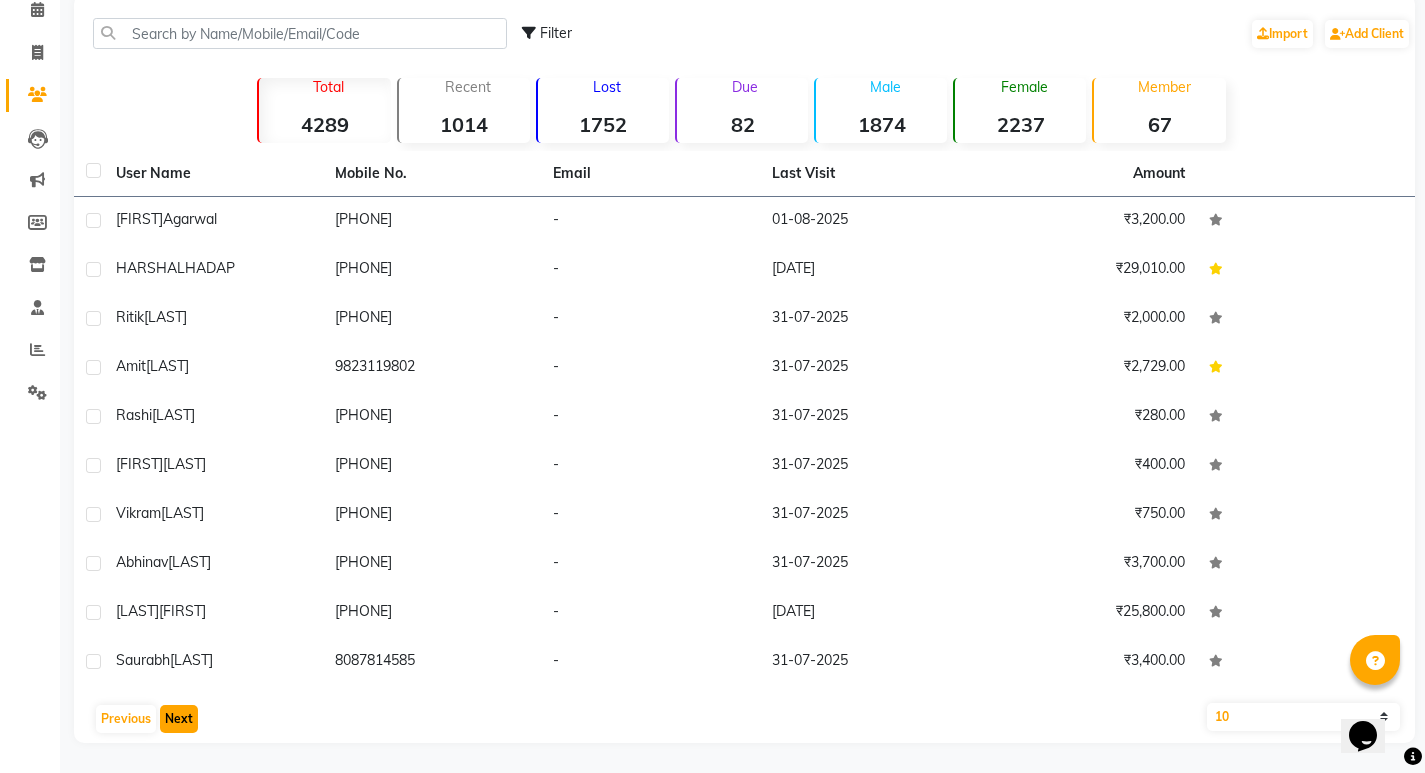 click on "Next" 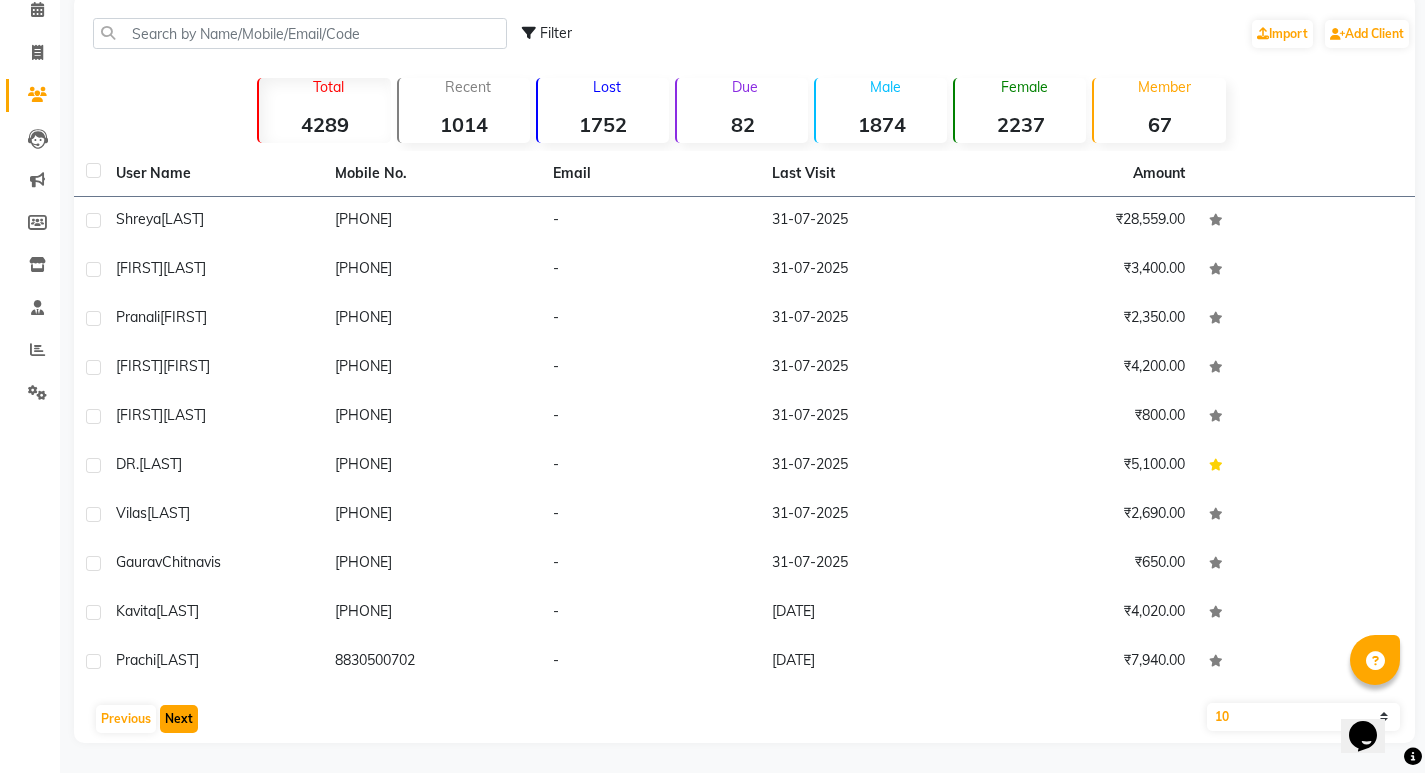 click on "Next" 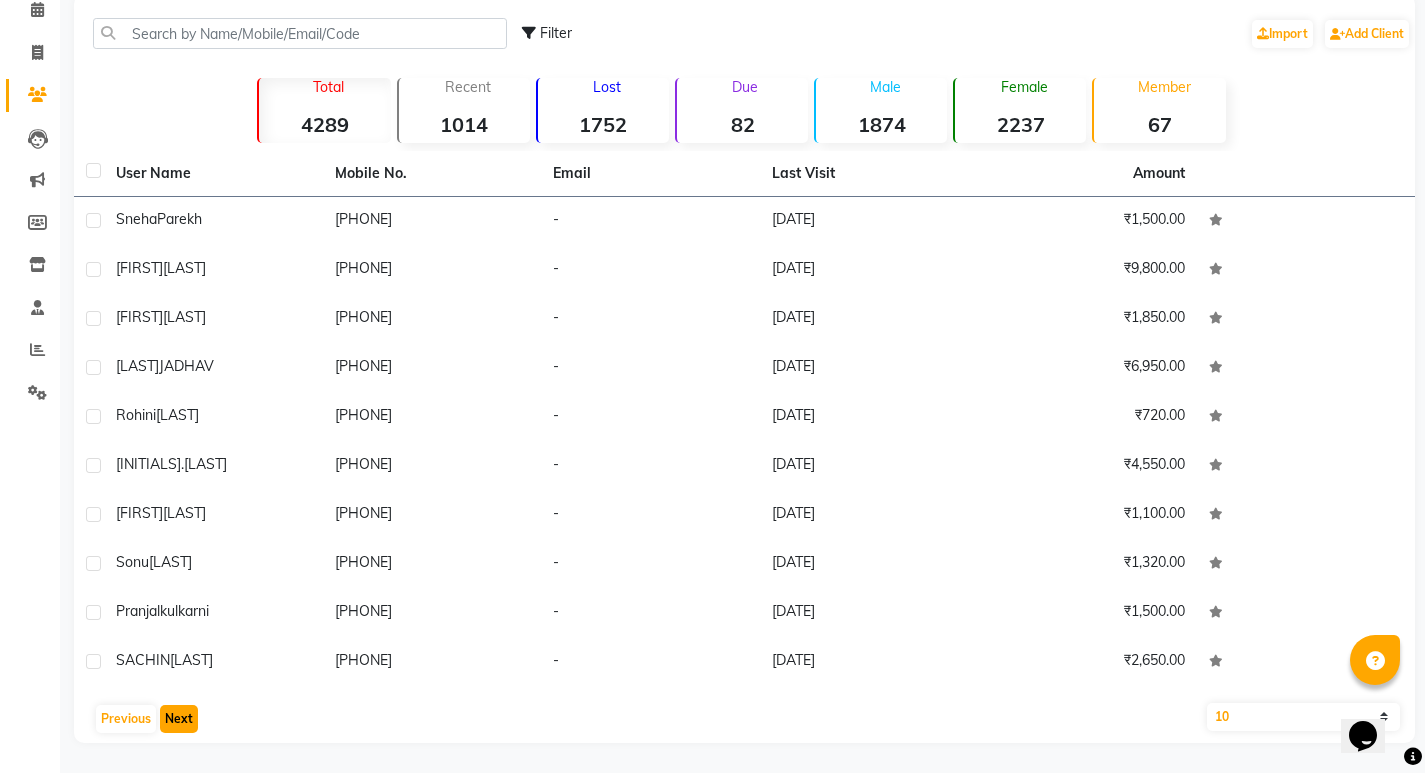 click on "Next" 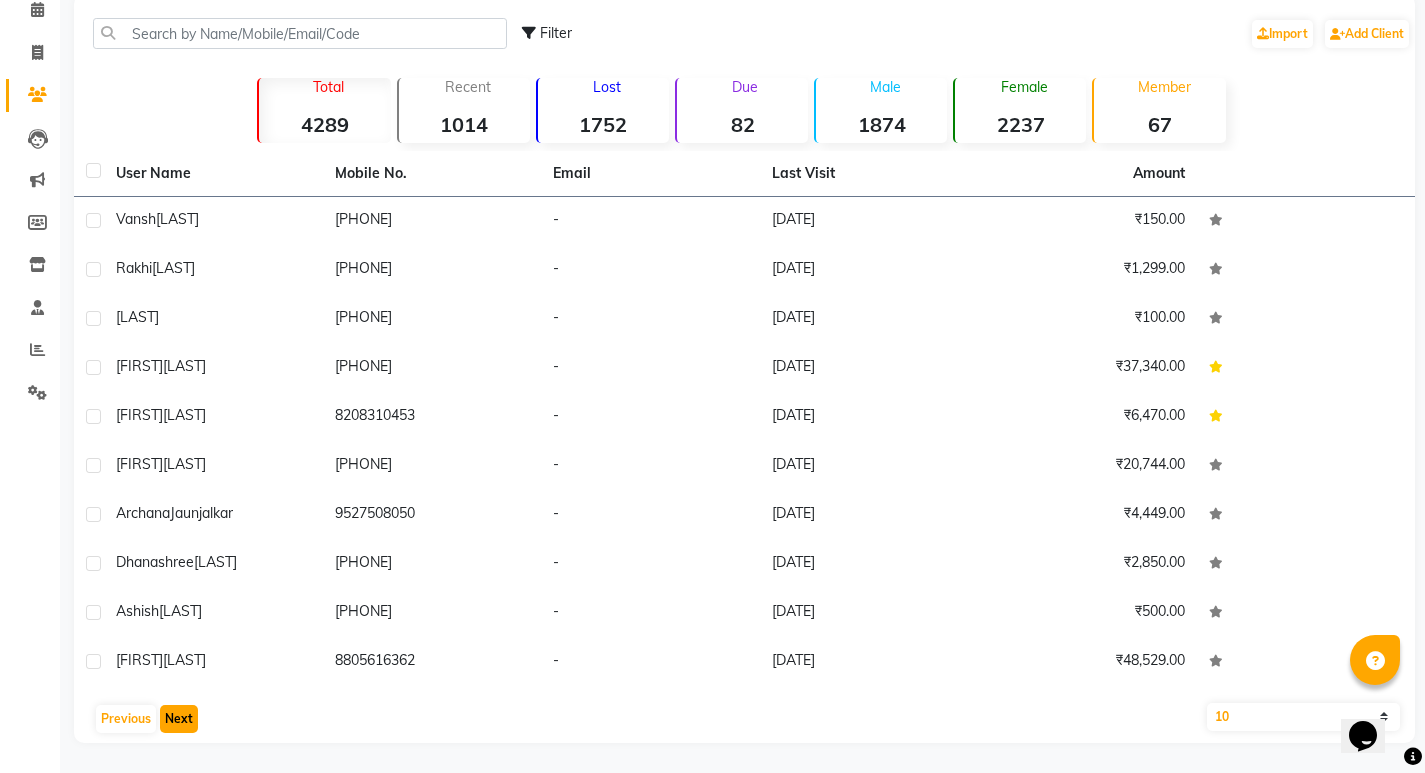 click on "Next" 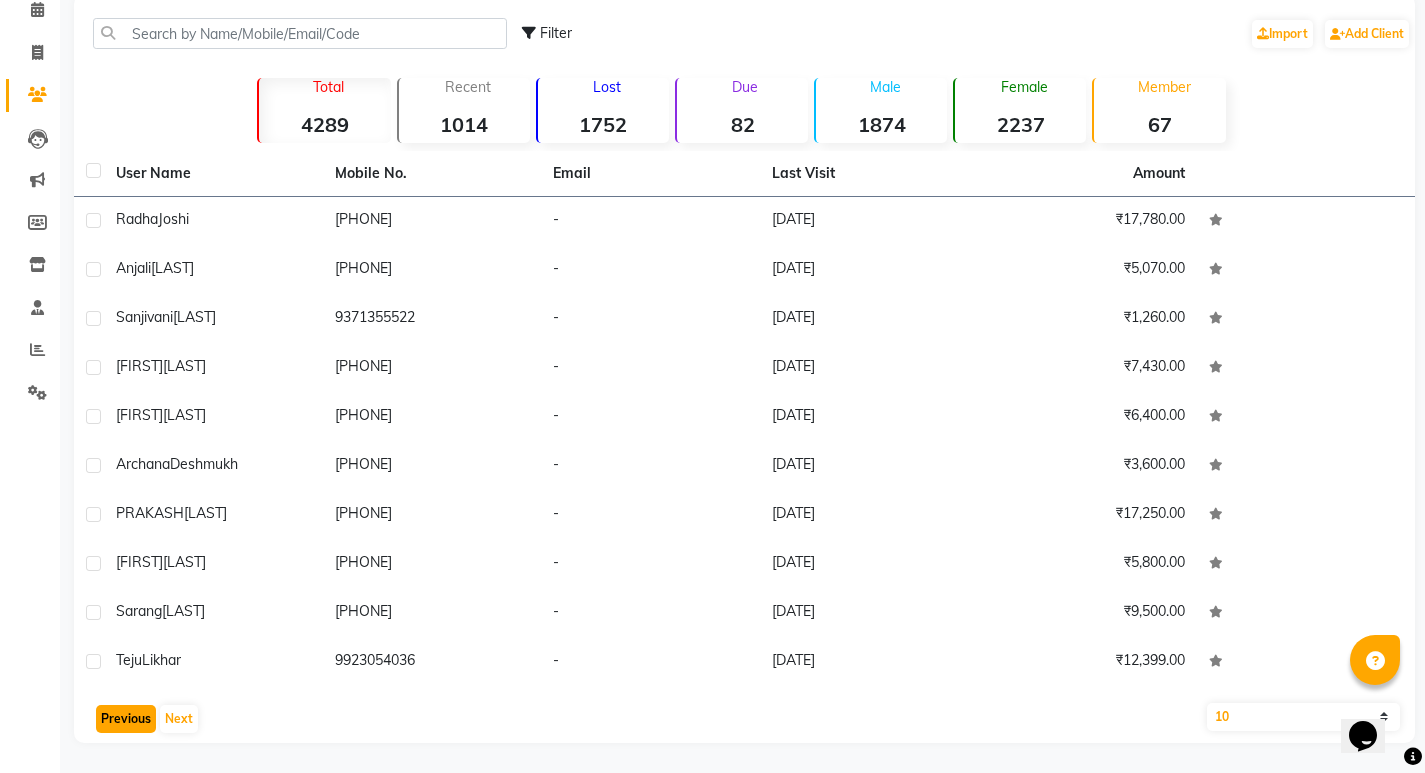 click on "Previous" 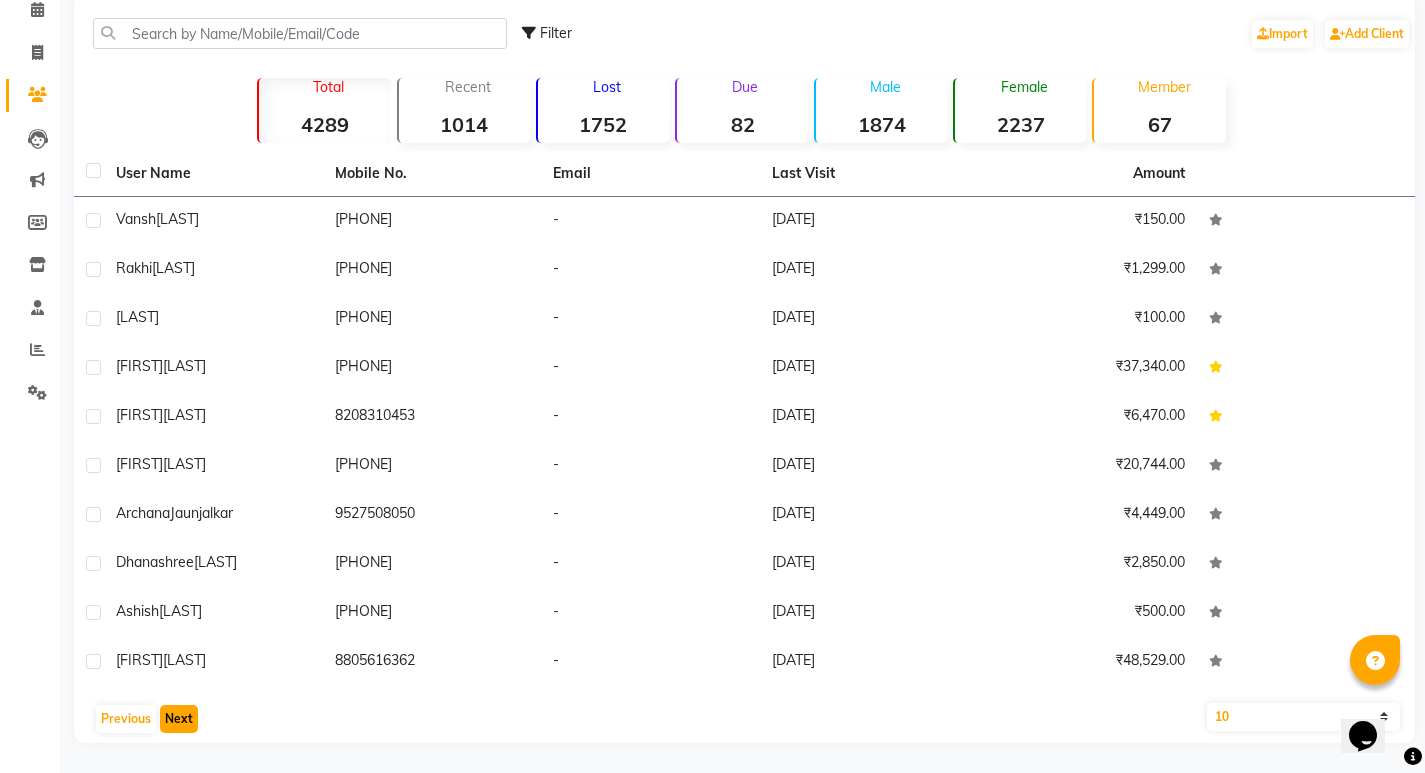click on "Next" 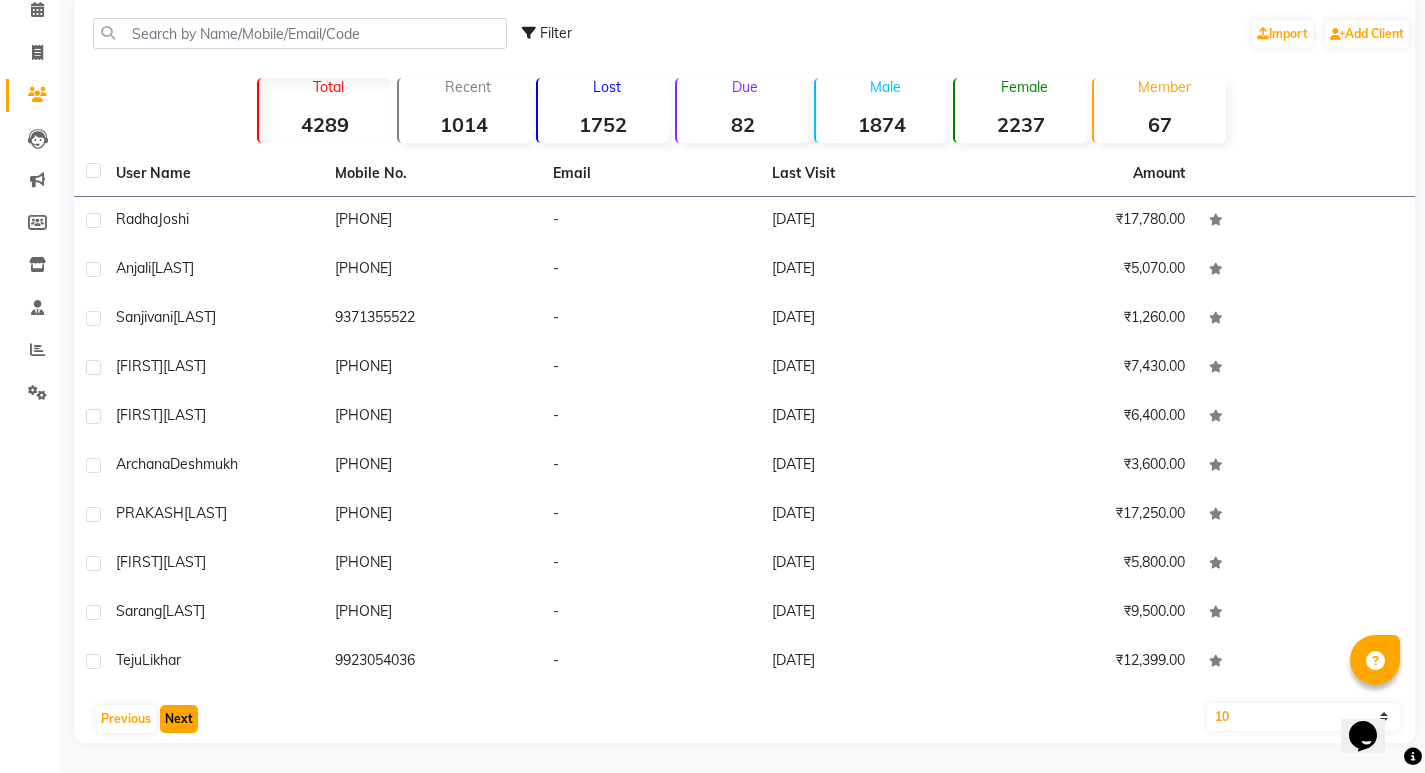 click on "Next" 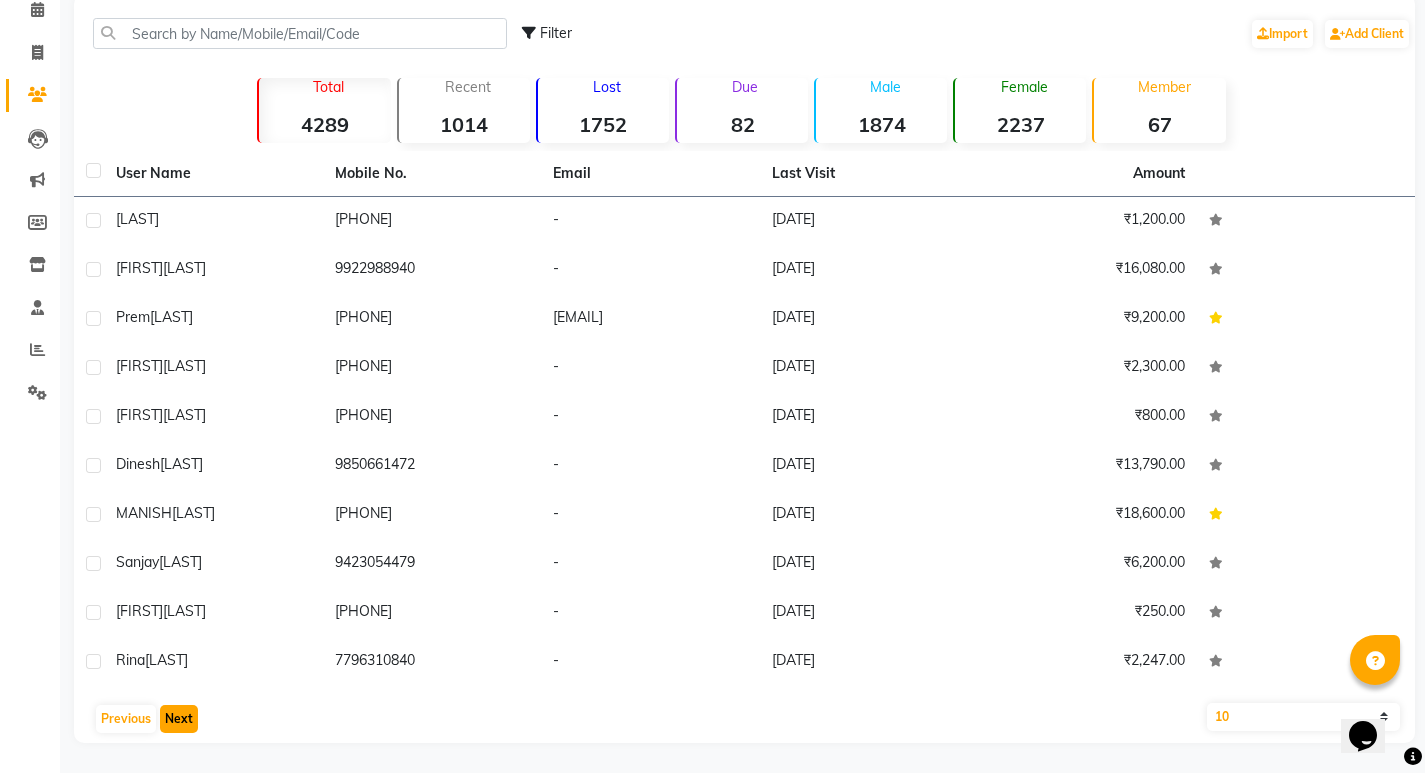 click on "Next" 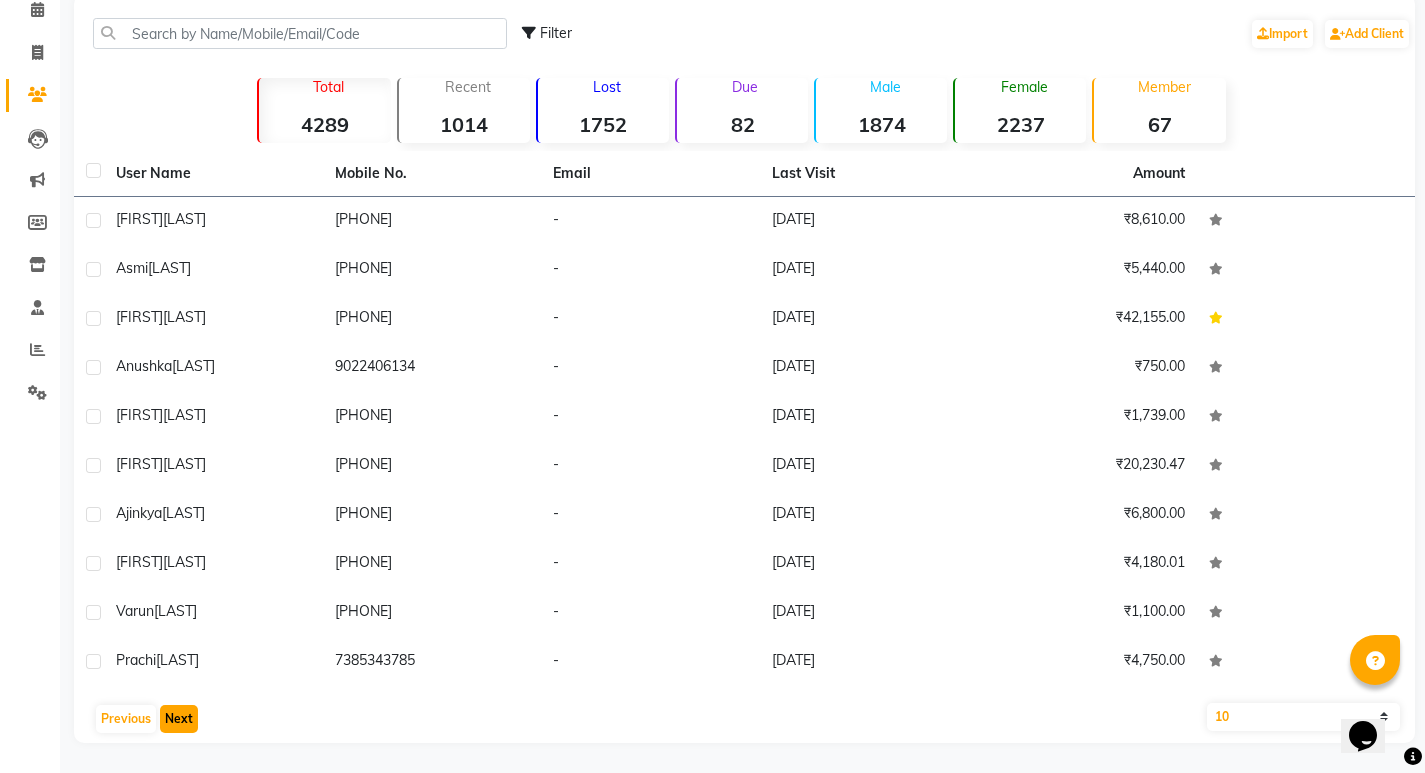 click on "Next" 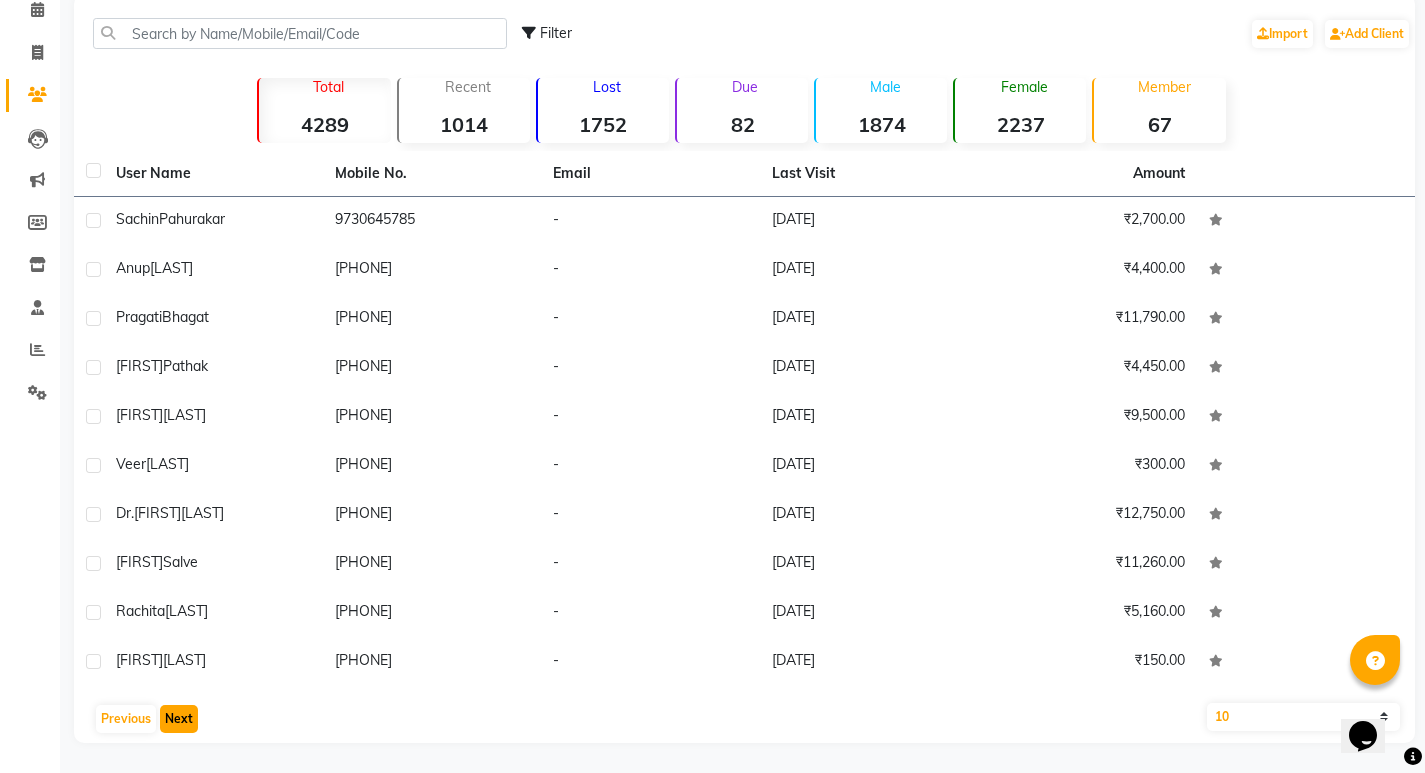 click on "Next" 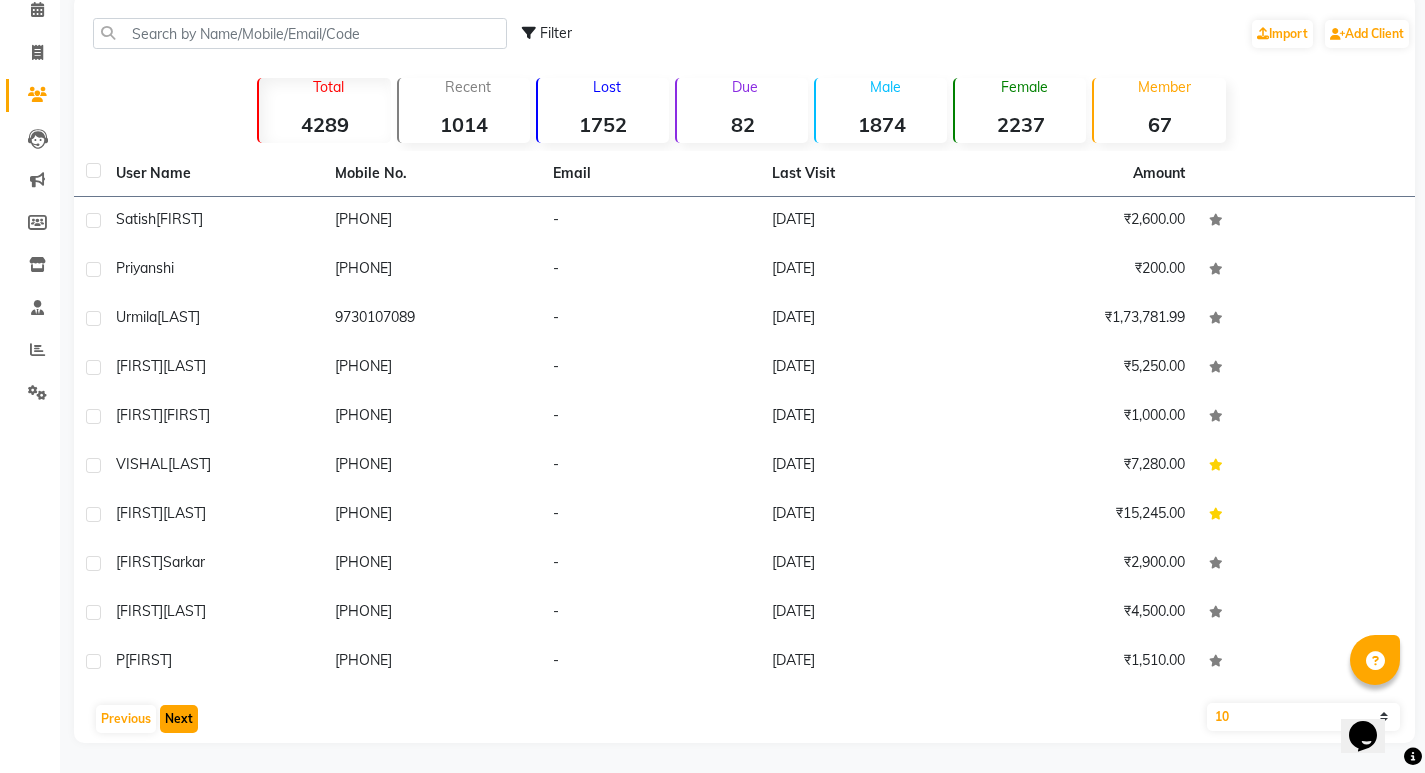 click on "Next" 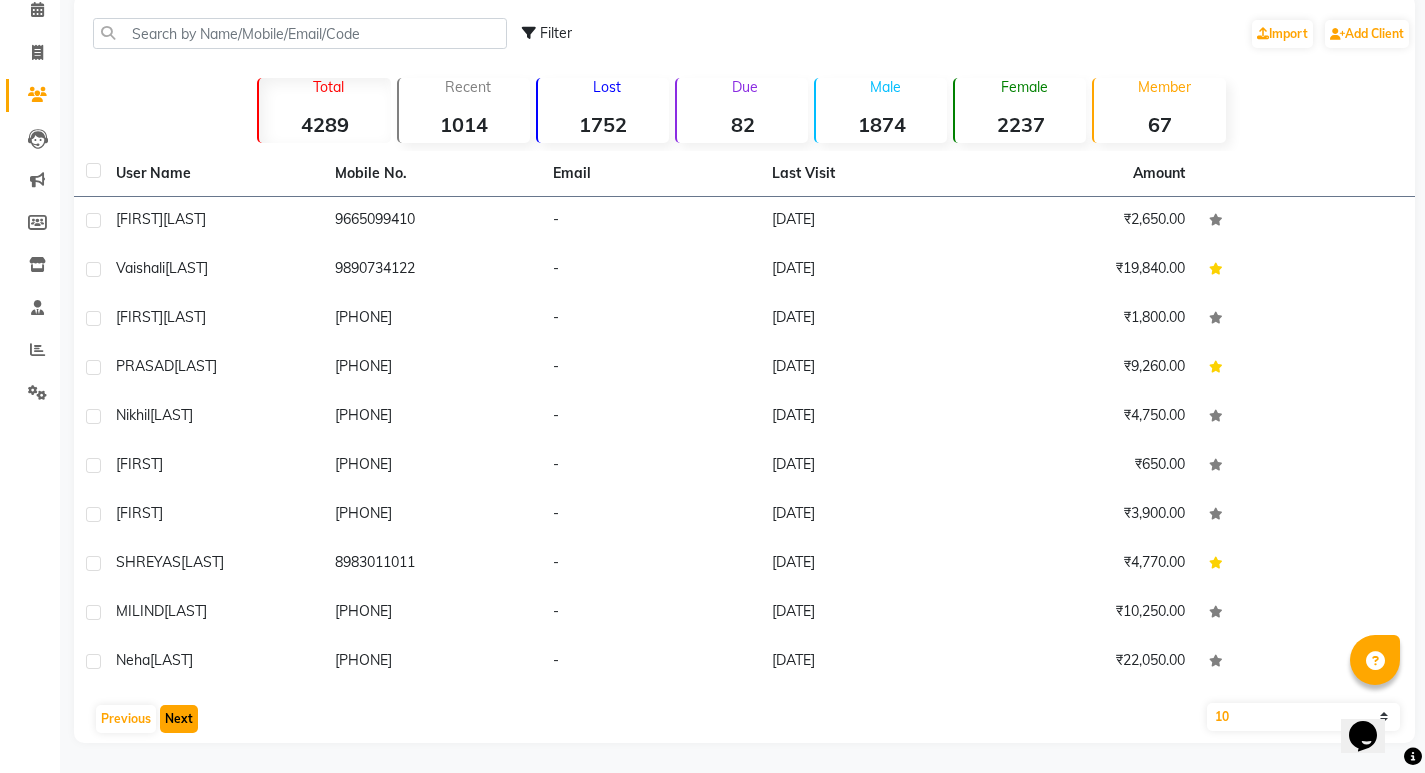click on "Next" 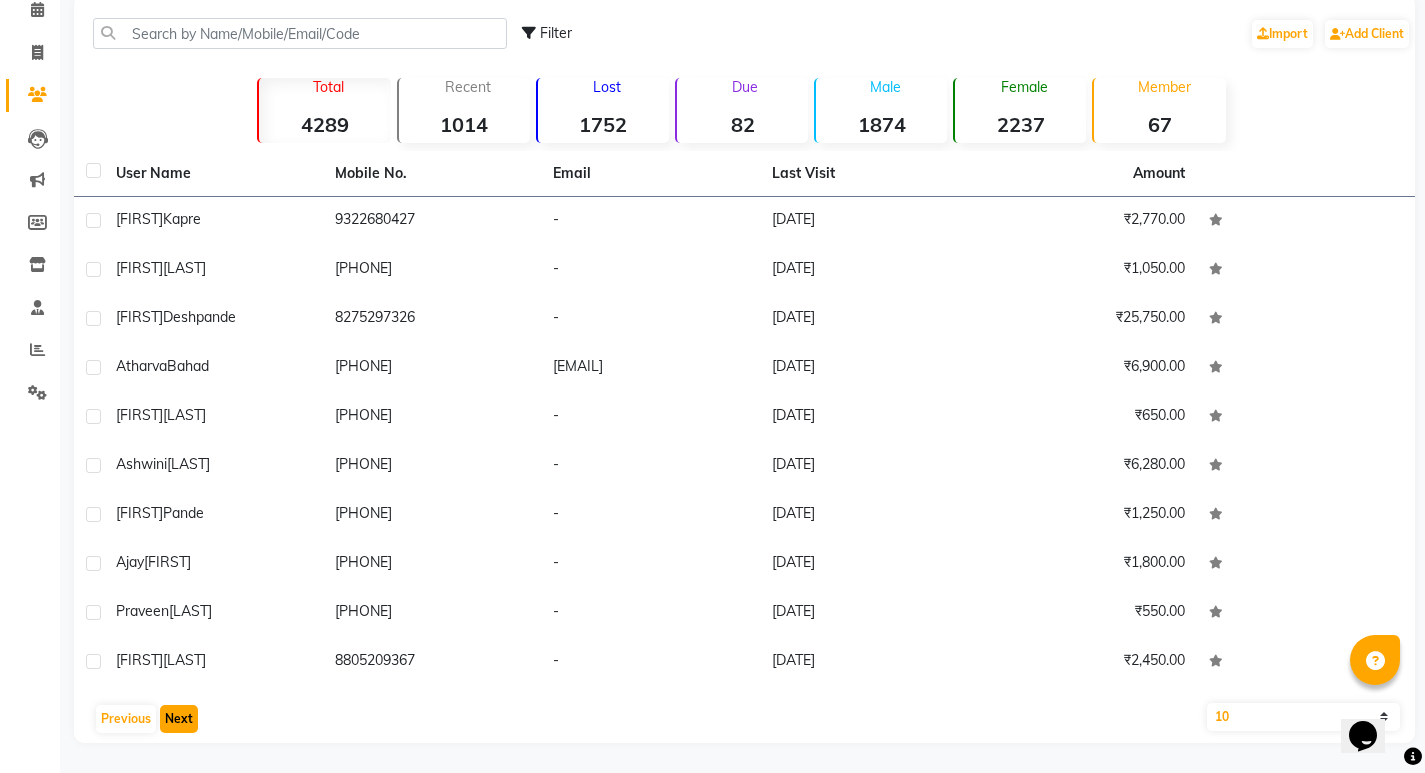 click on "Next" 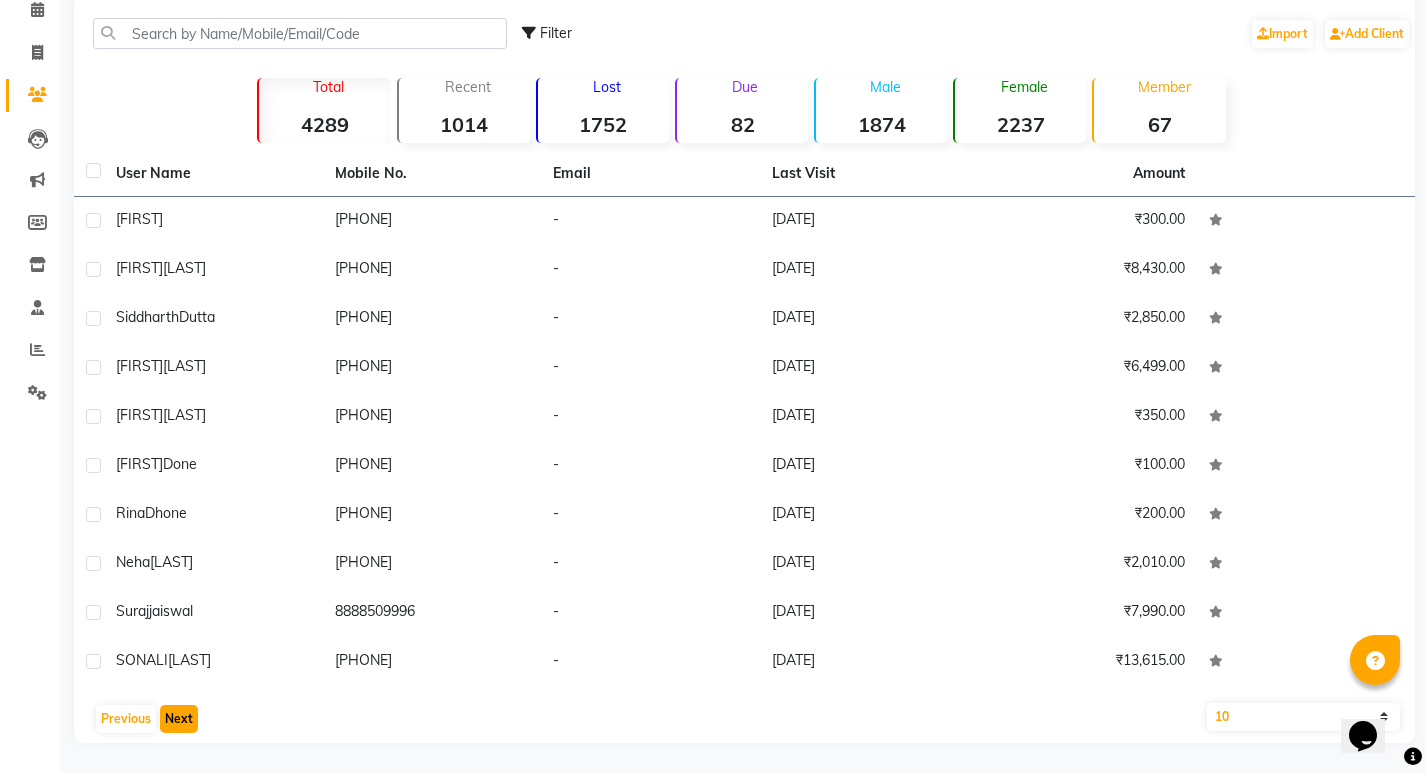 click on "Next" 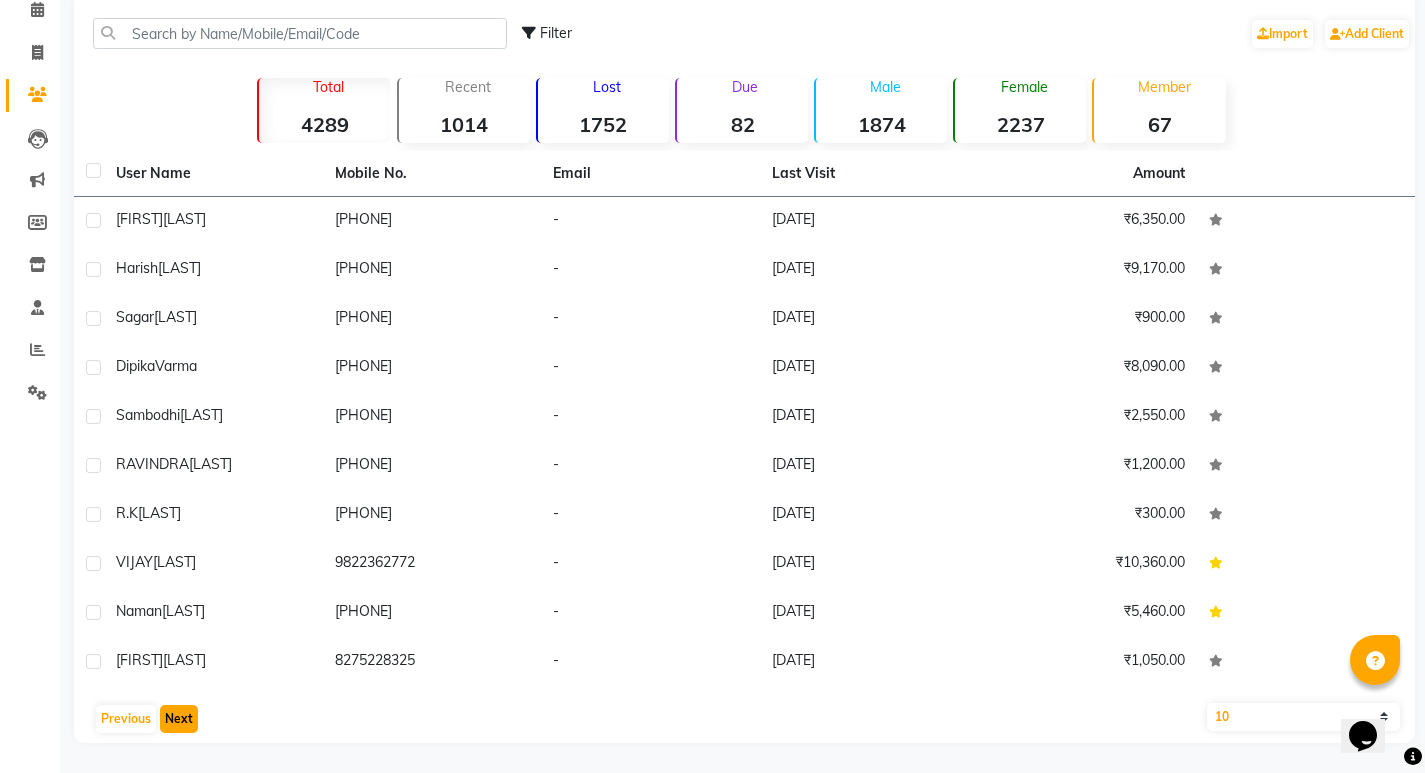 click on "Next" 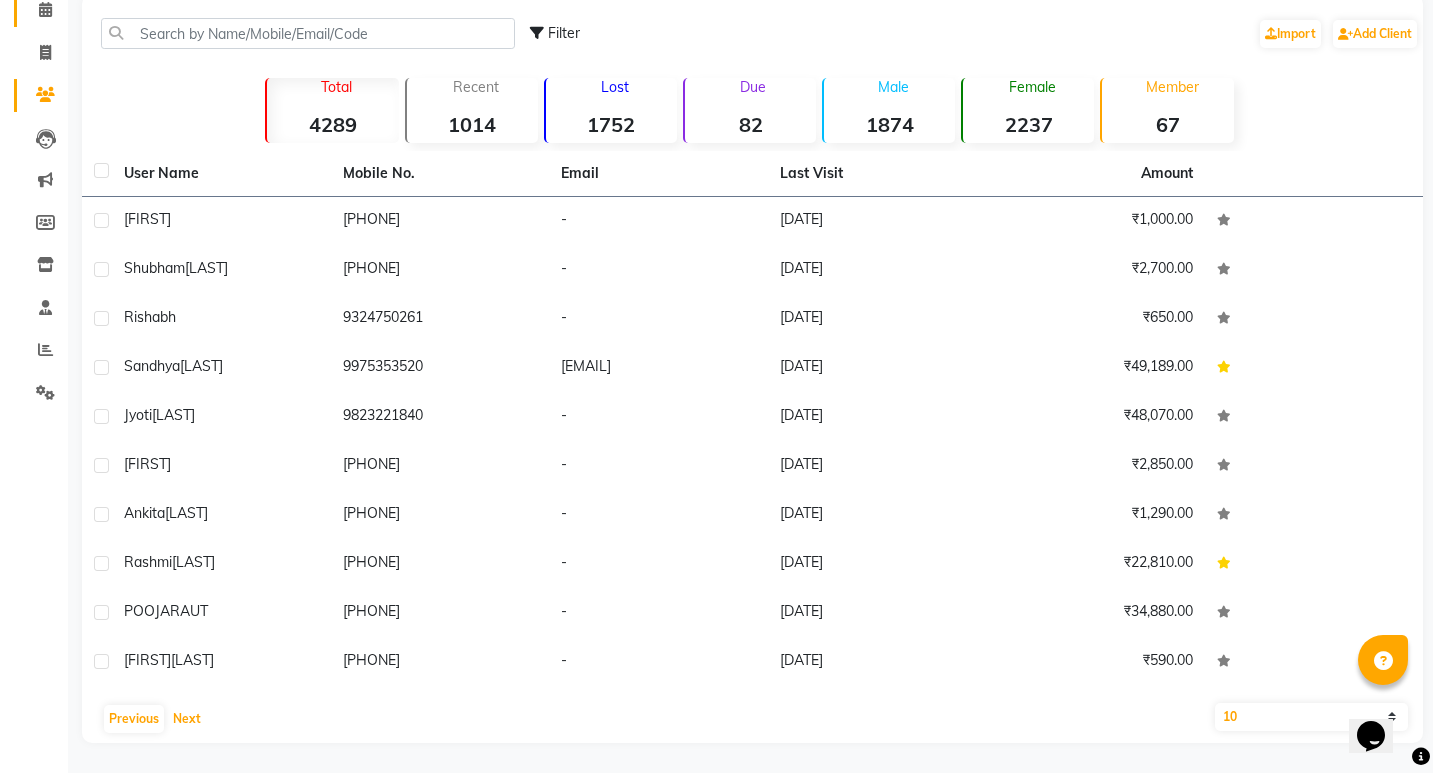 scroll, scrollTop: 0, scrollLeft: 0, axis: both 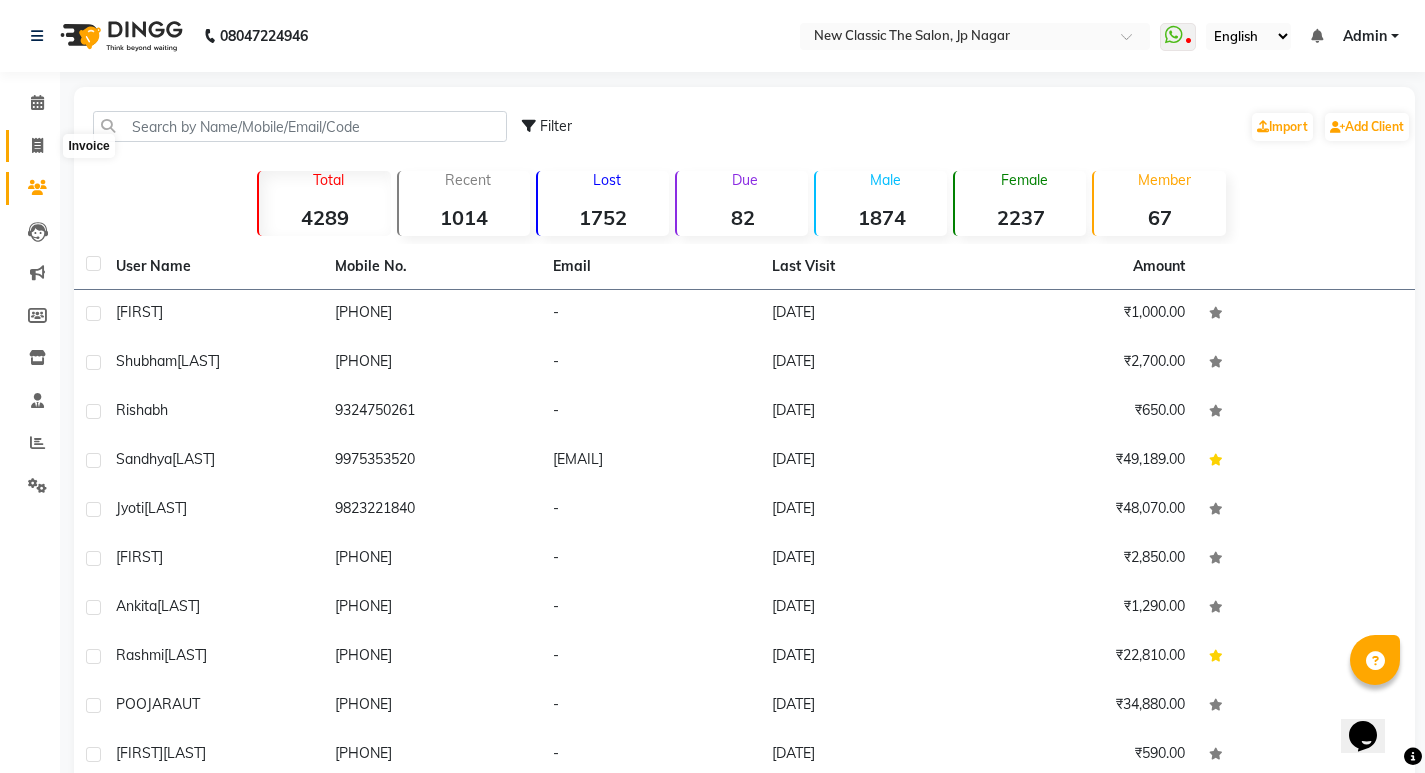 click 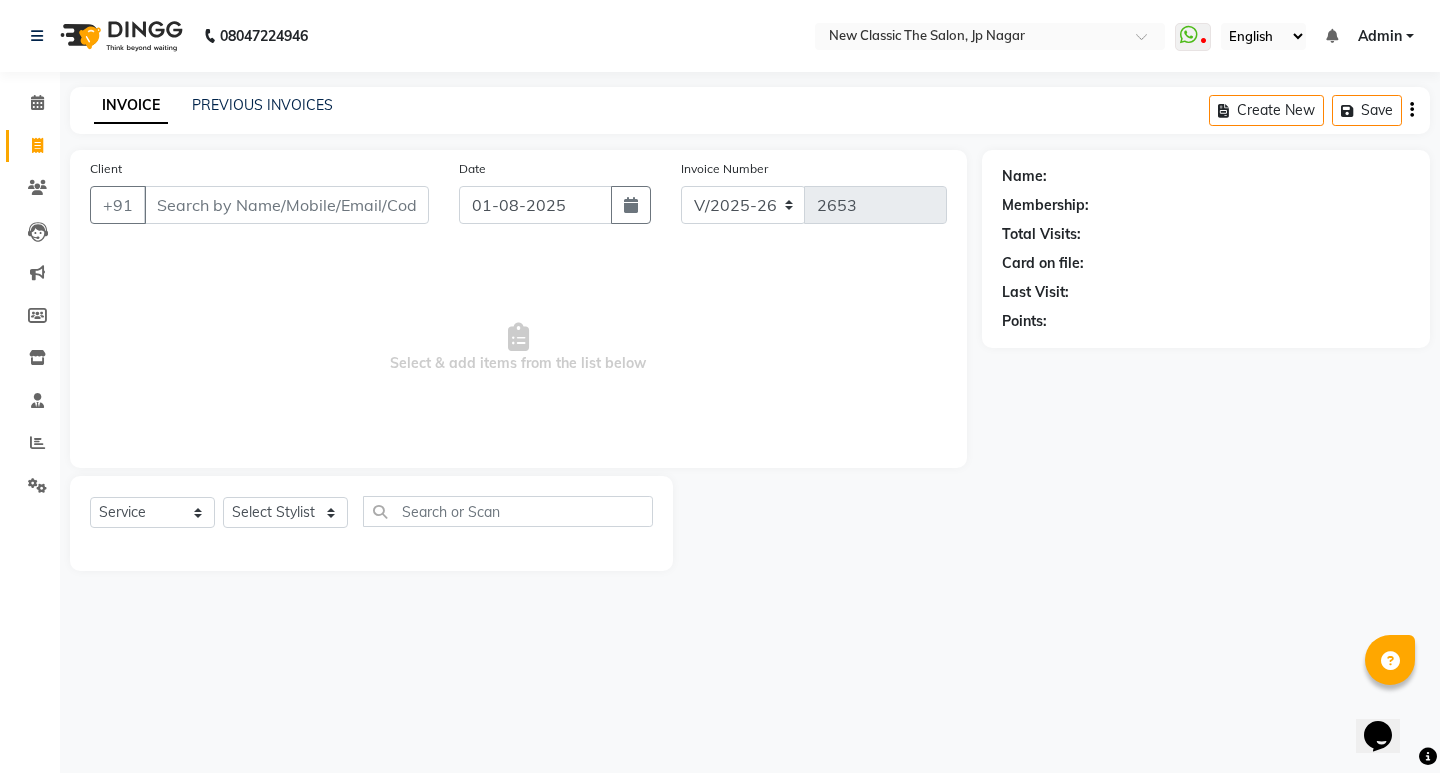 click on "Client" at bounding box center [286, 205] 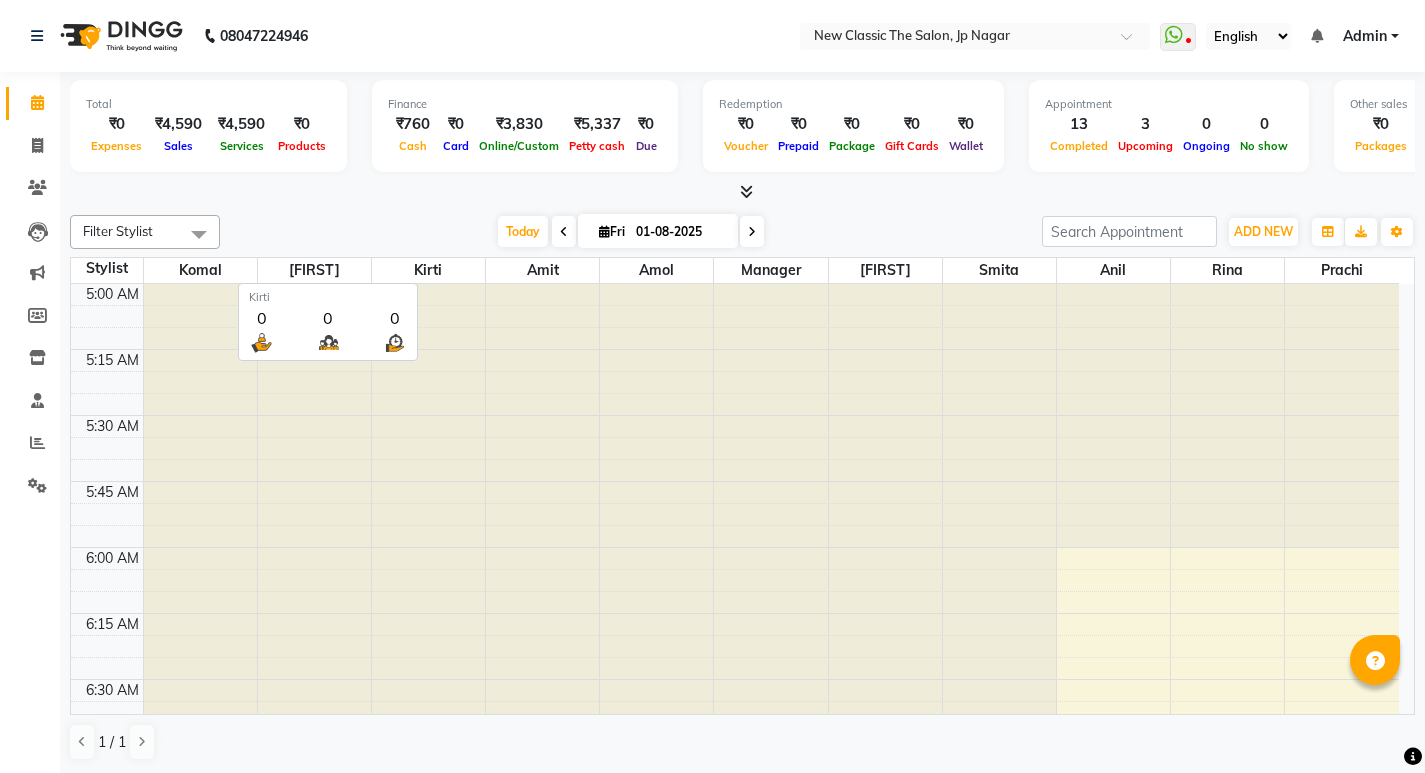 scroll, scrollTop: 0, scrollLeft: 0, axis: both 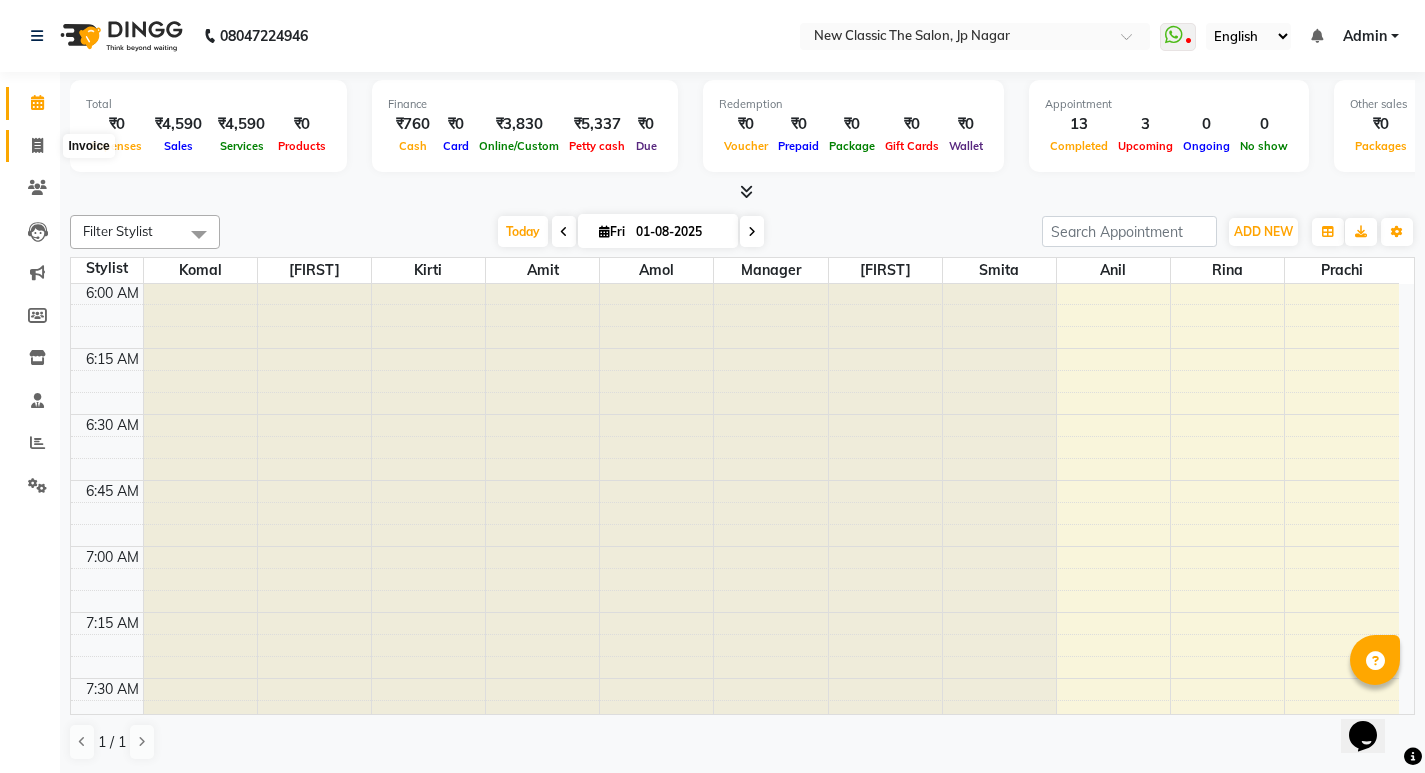 click 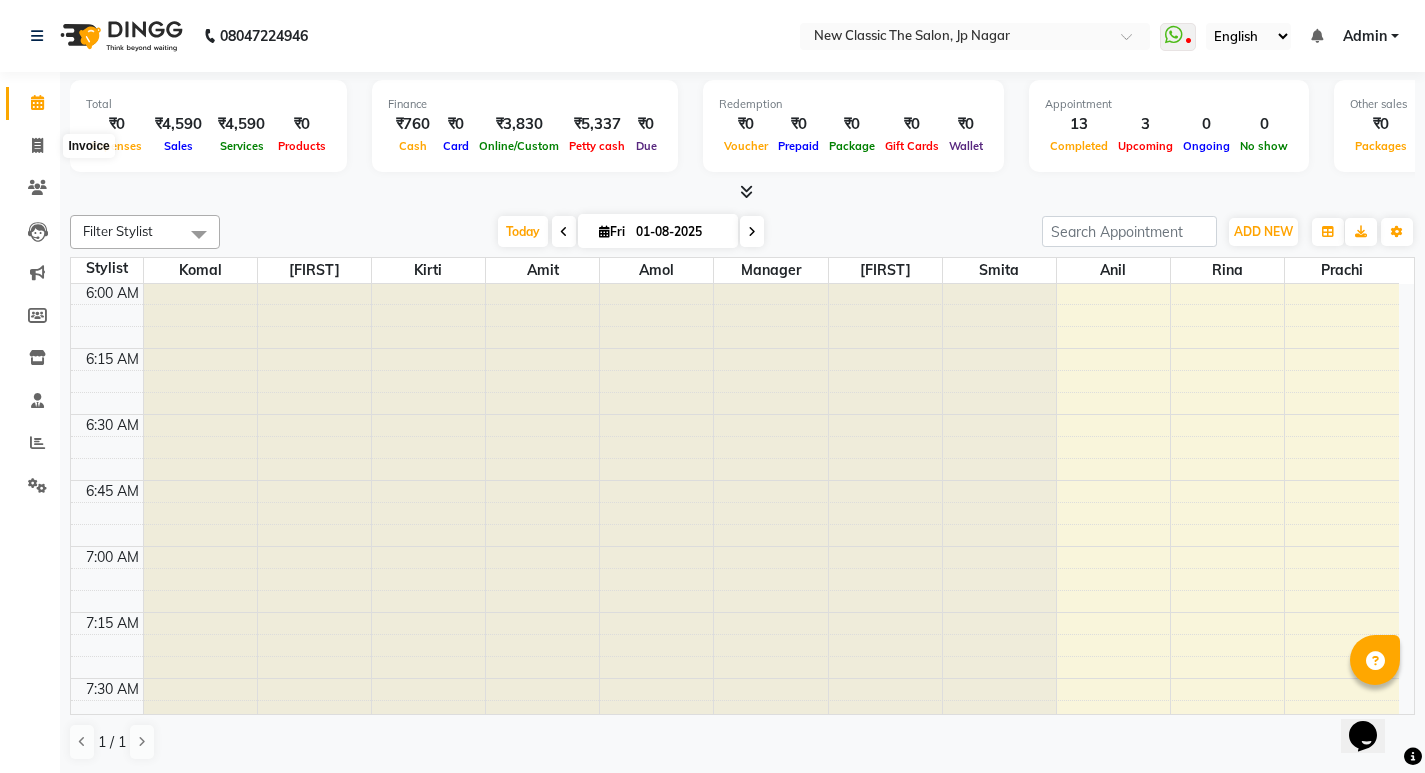 select on "4678" 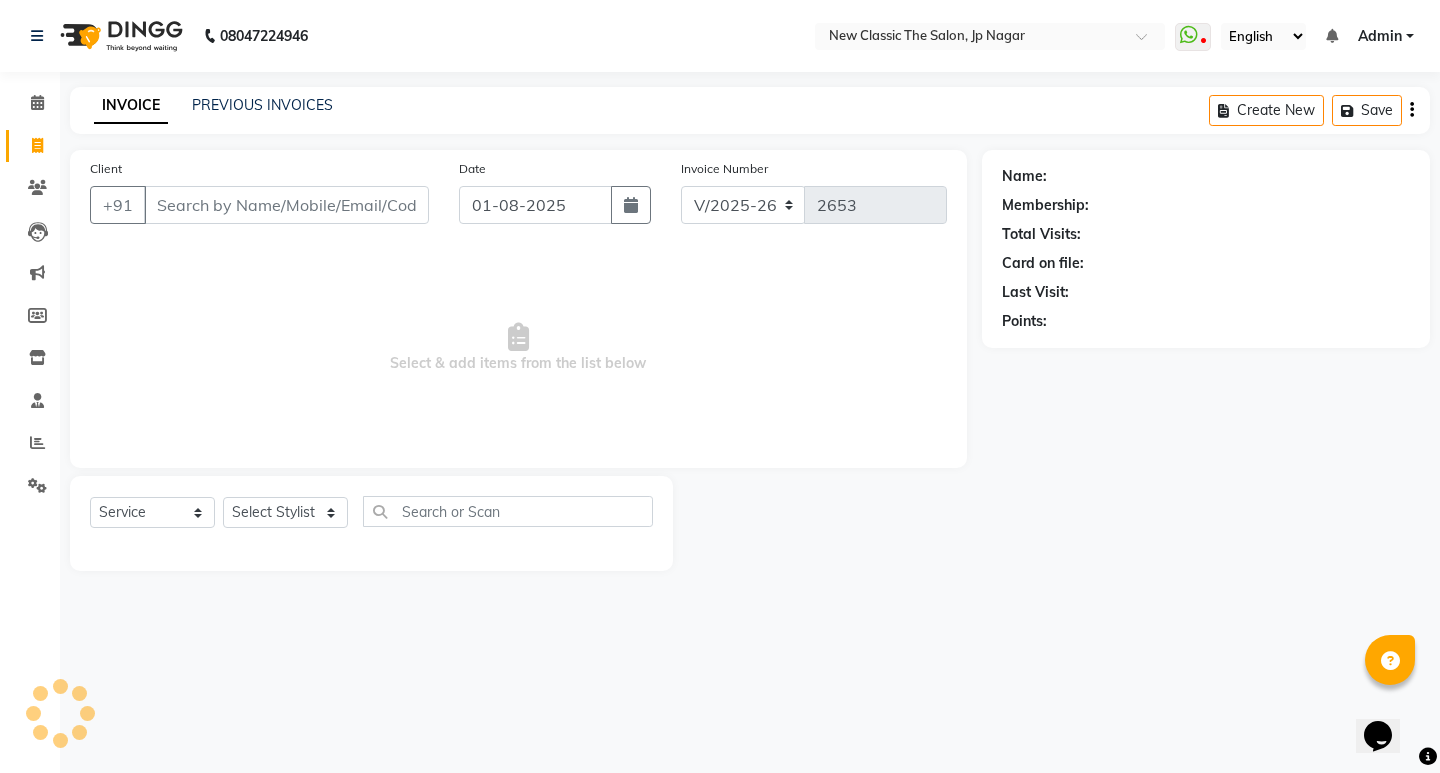 click on "Client" at bounding box center (286, 205) 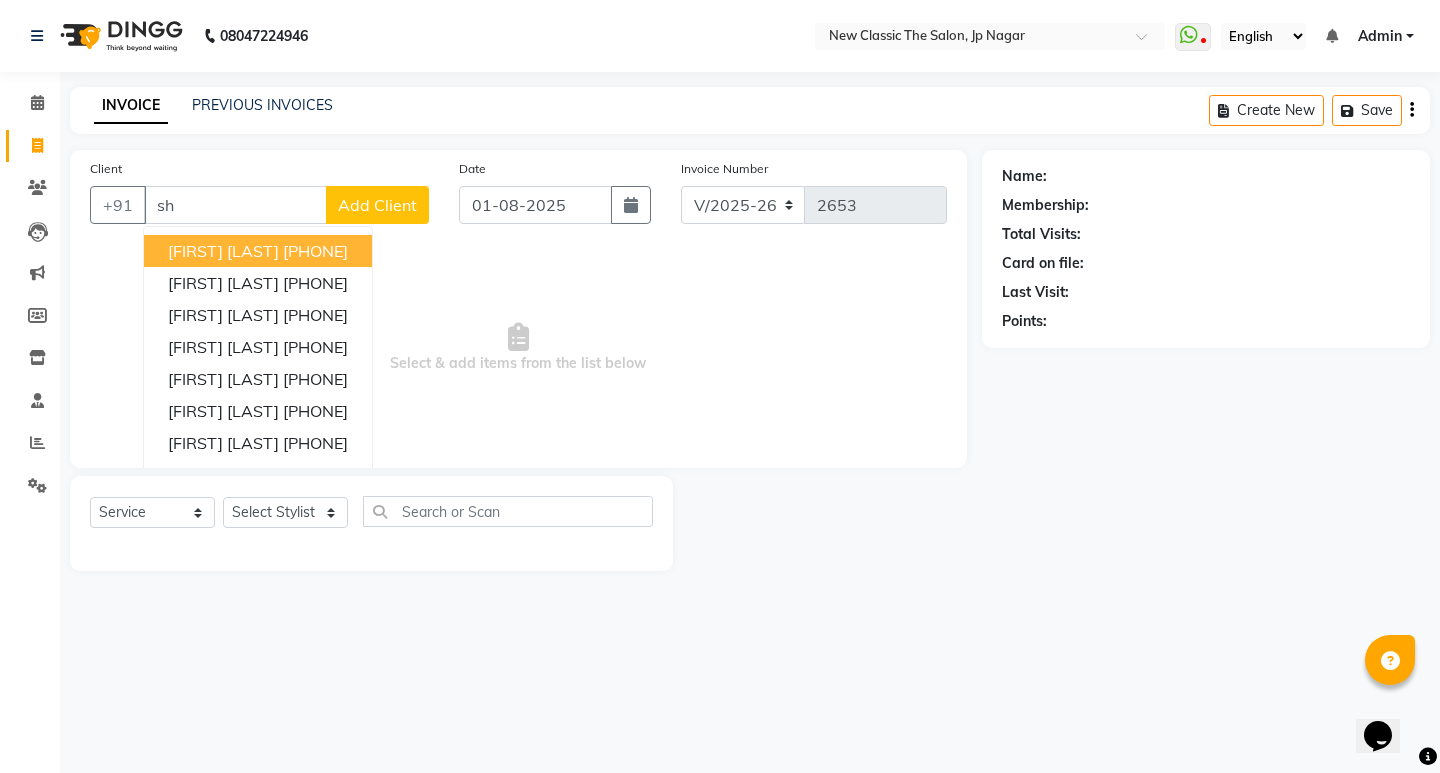 type on "s" 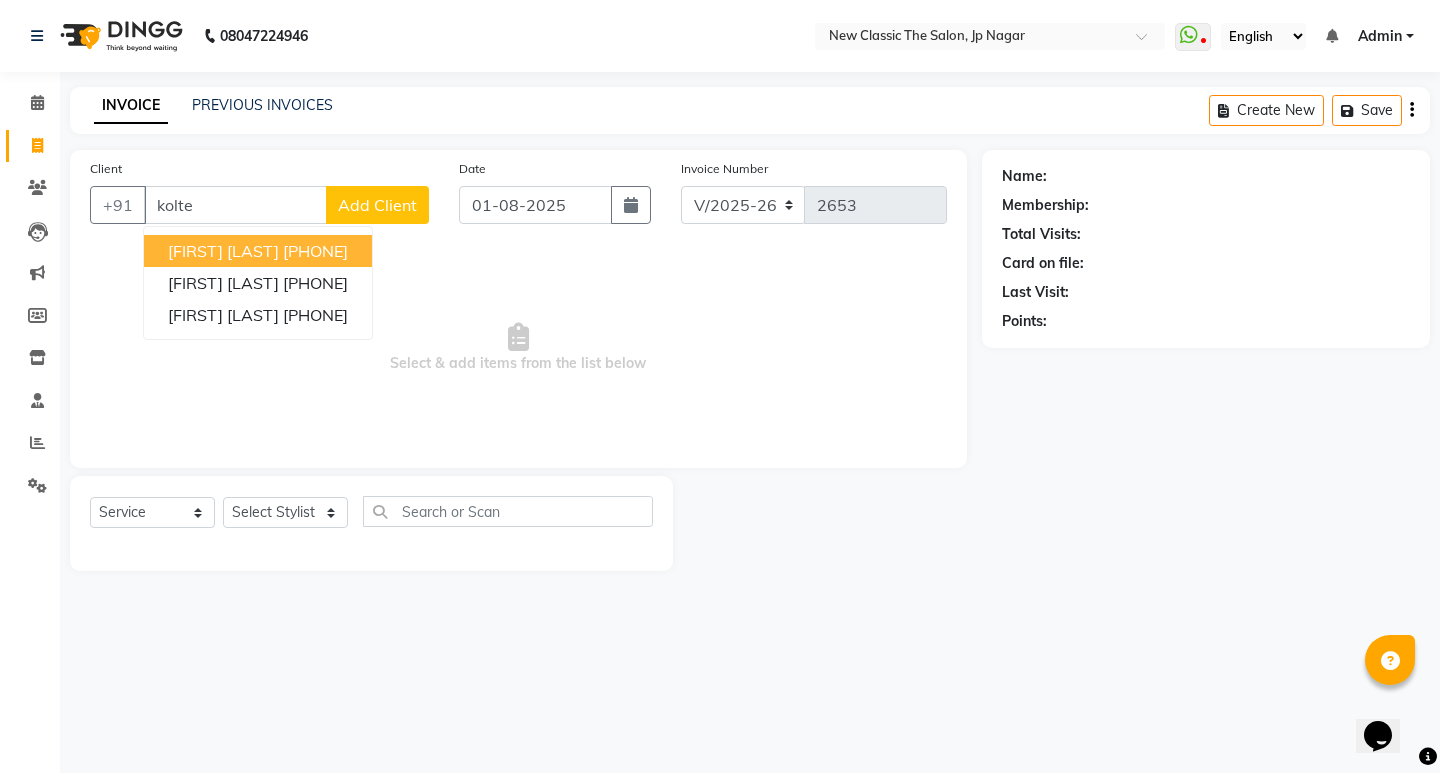 click on "kolte" at bounding box center (235, 205) 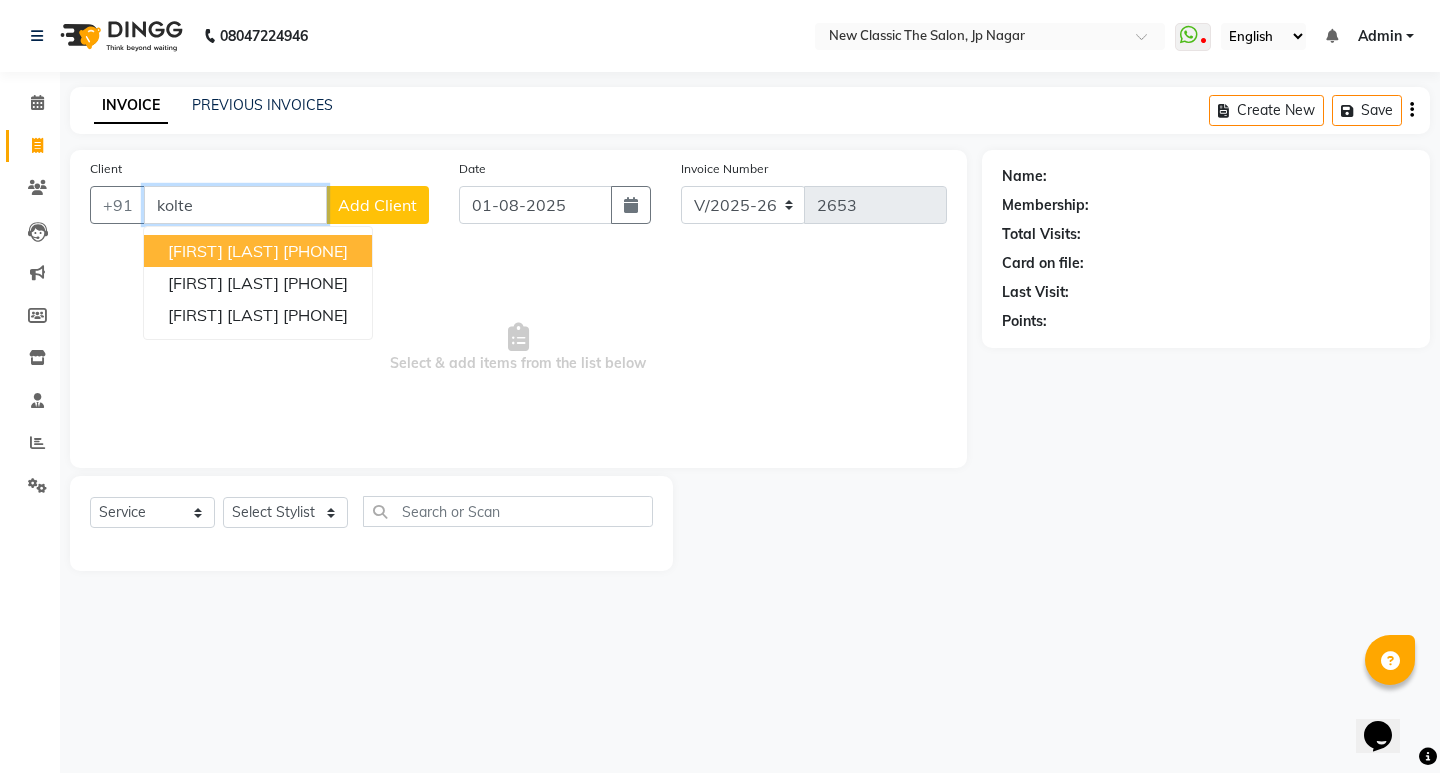 click on "kolte" at bounding box center [235, 205] 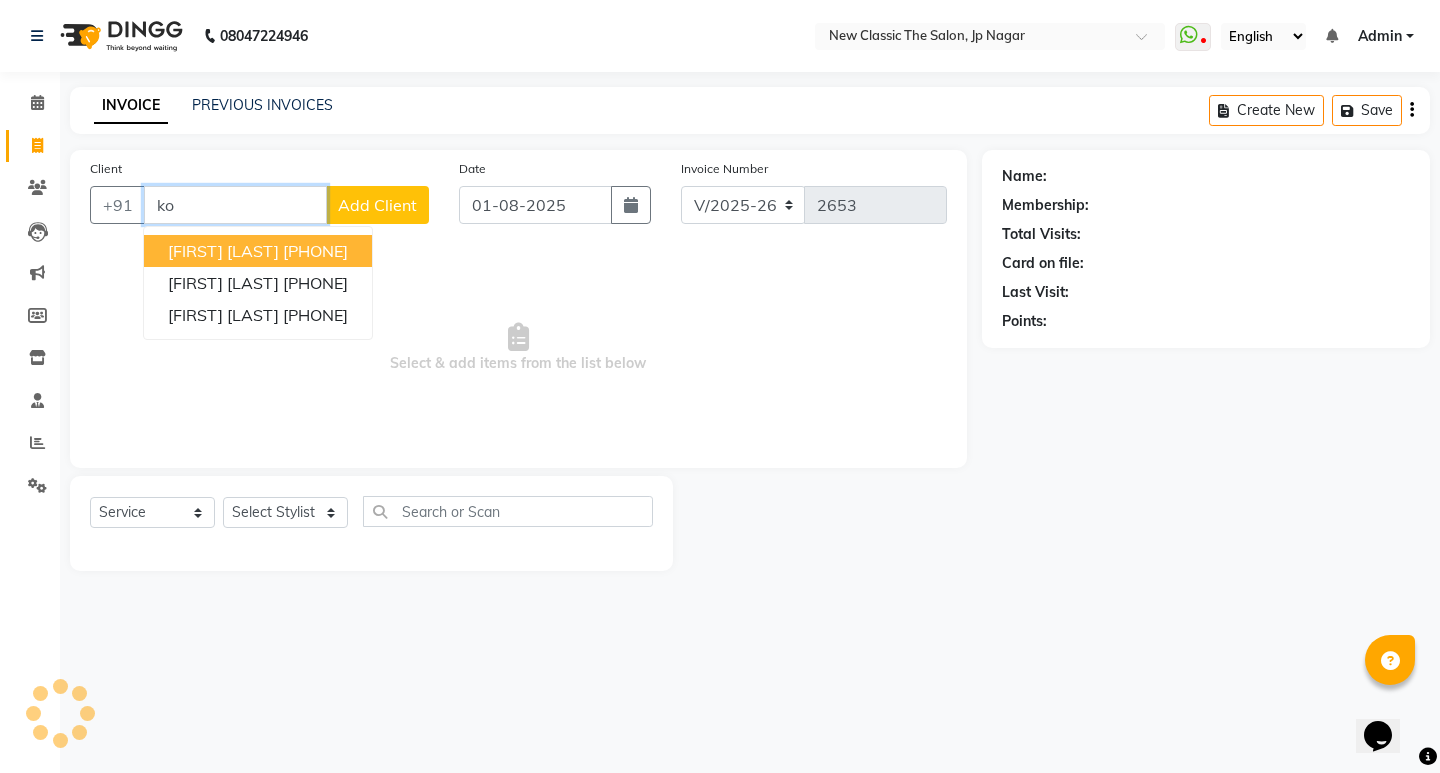 type on "k" 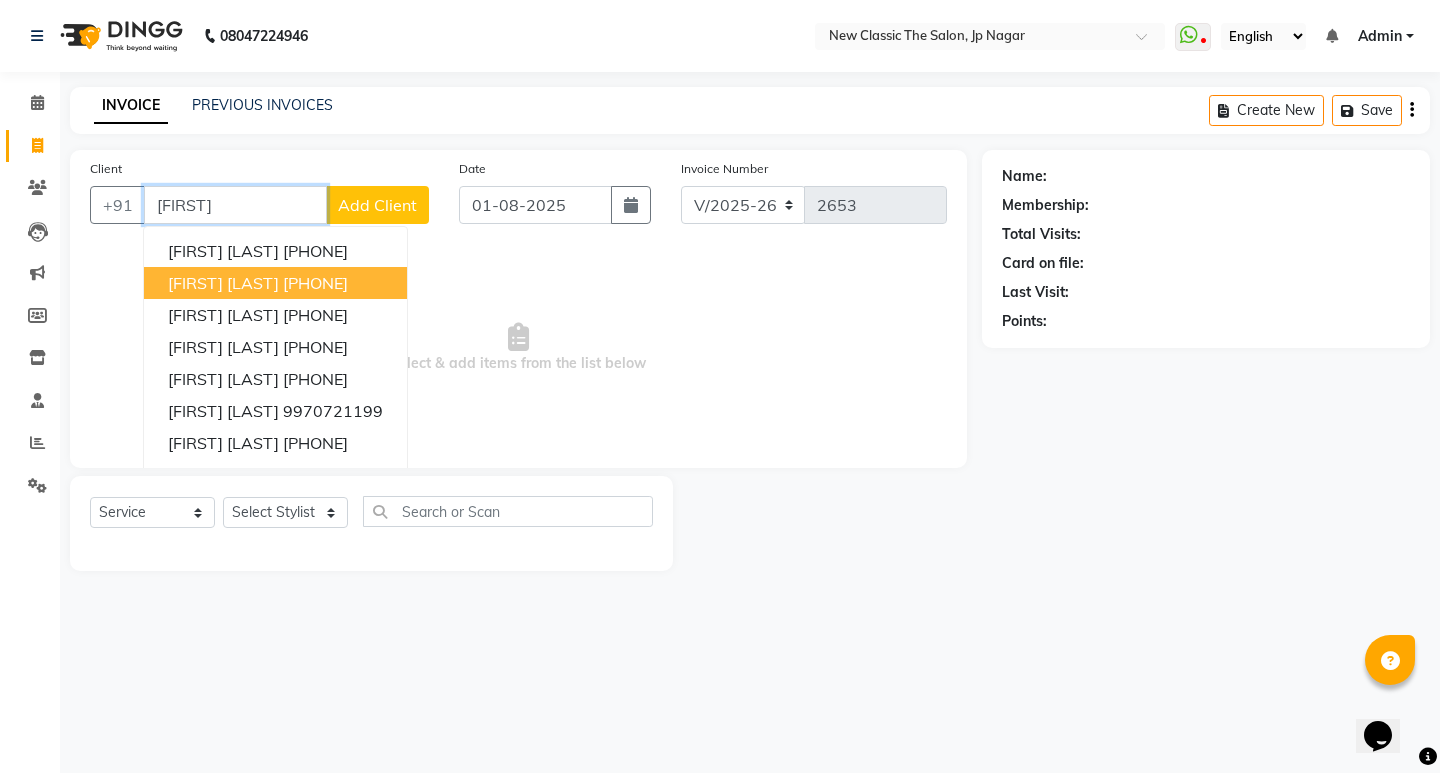 click on "harshal" at bounding box center (235, 205) 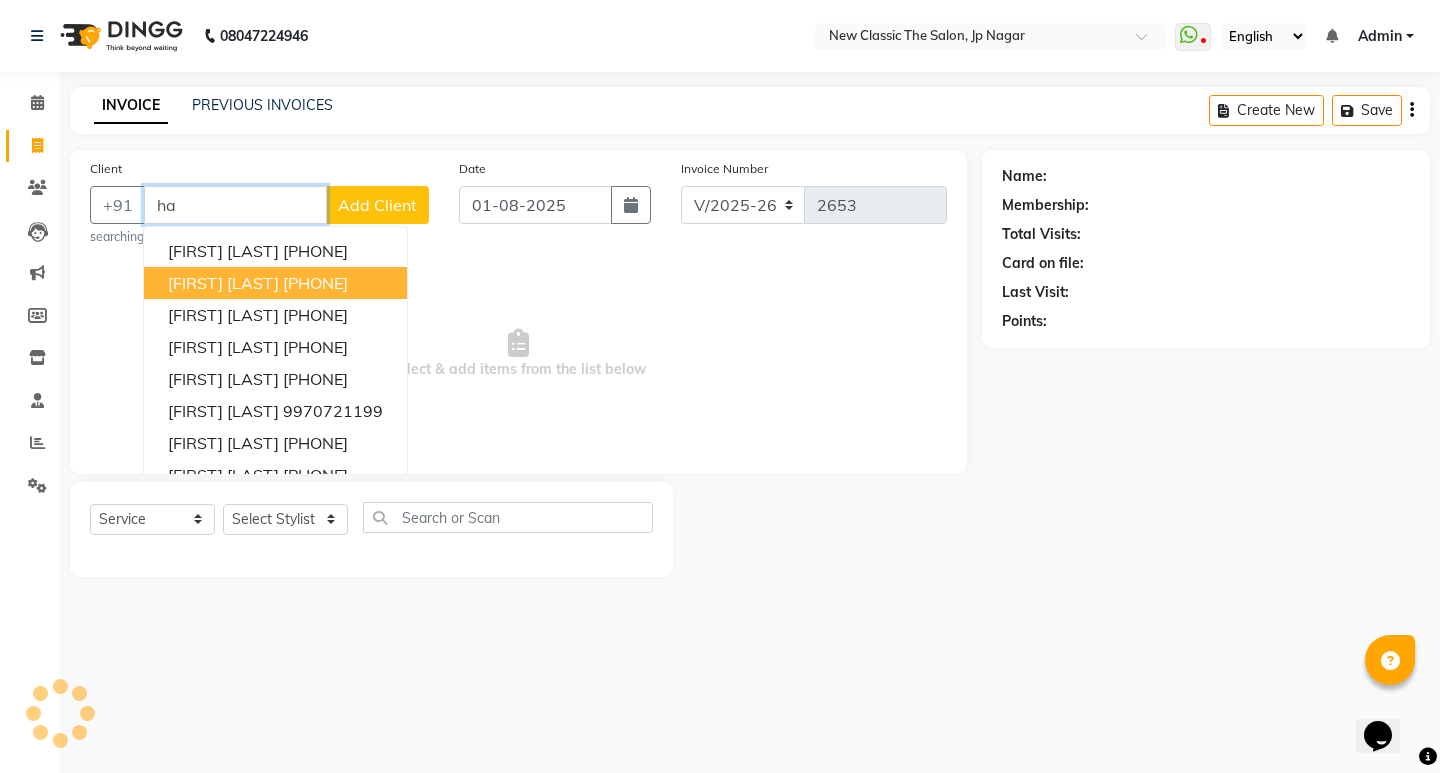 type on "h" 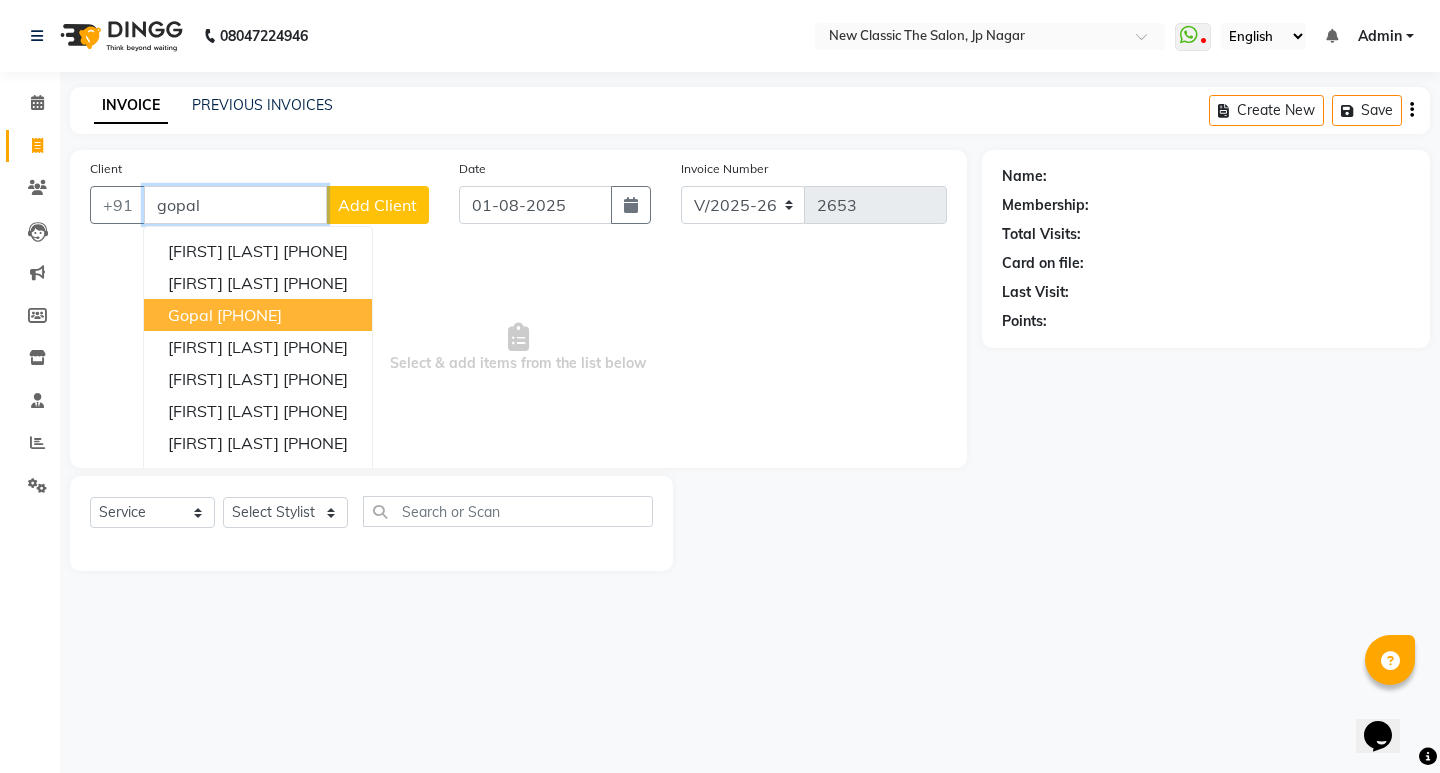 click on "gopal" at bounding box center [235, 205] 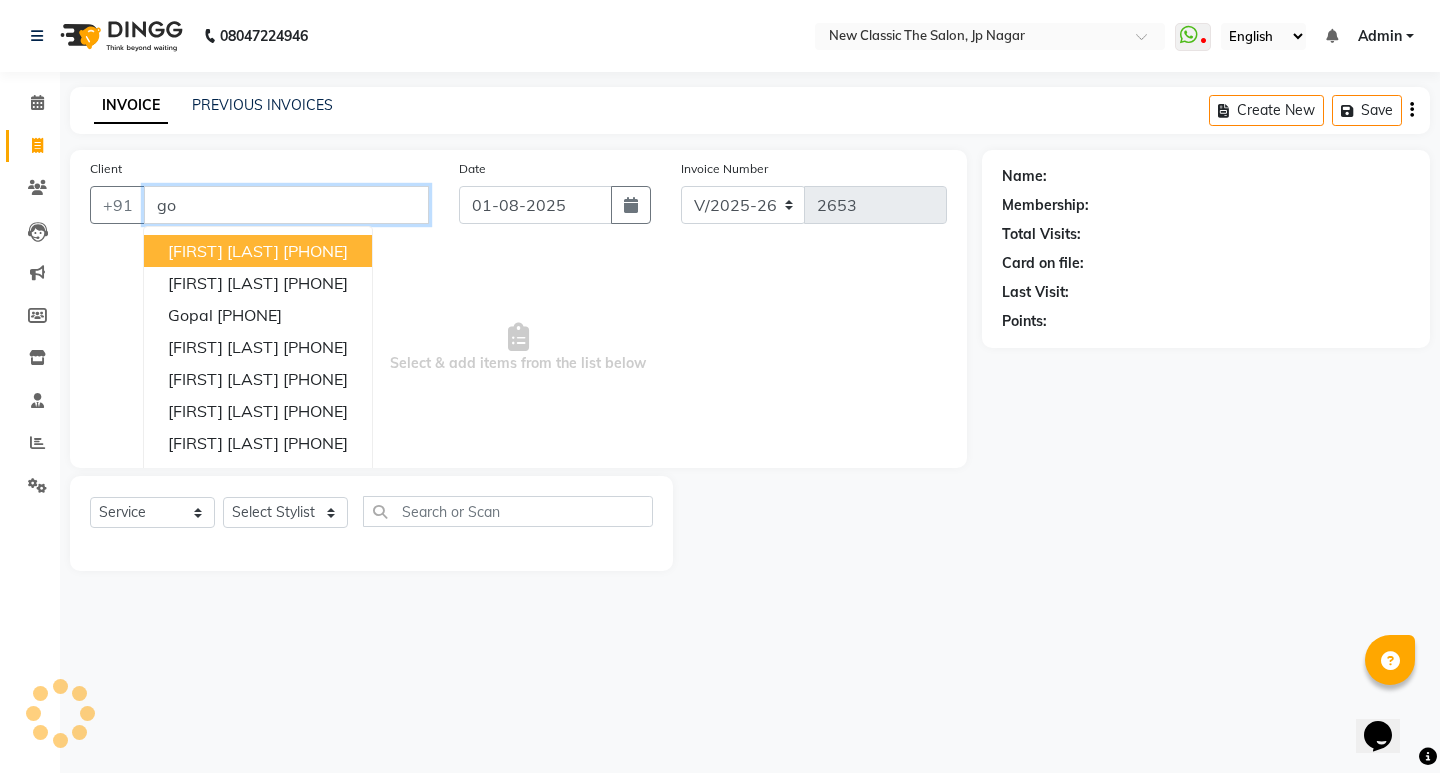 type on "g" 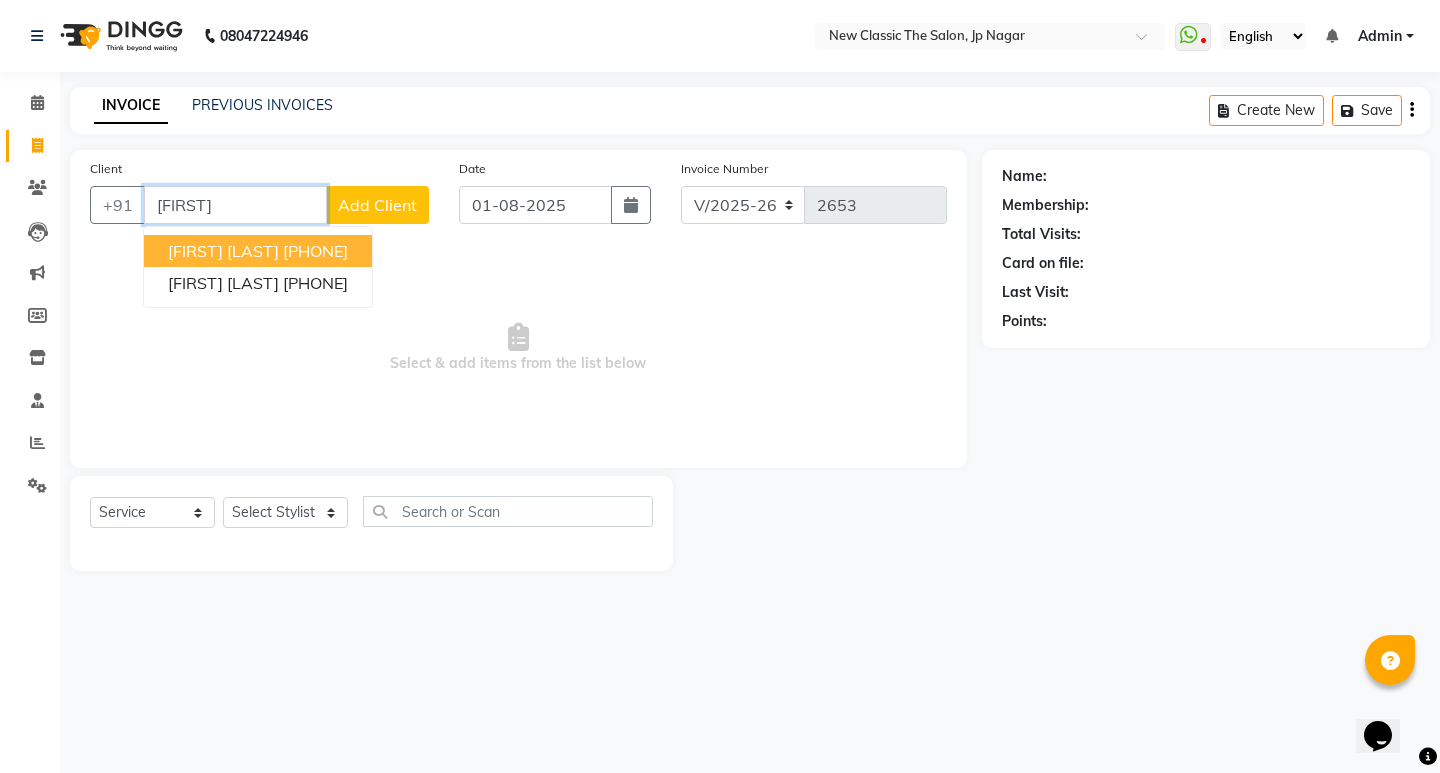 drag, startPoint x: 211, startPoint y: 203, endPoint x: 211, endPoint y: 191, distance: 12 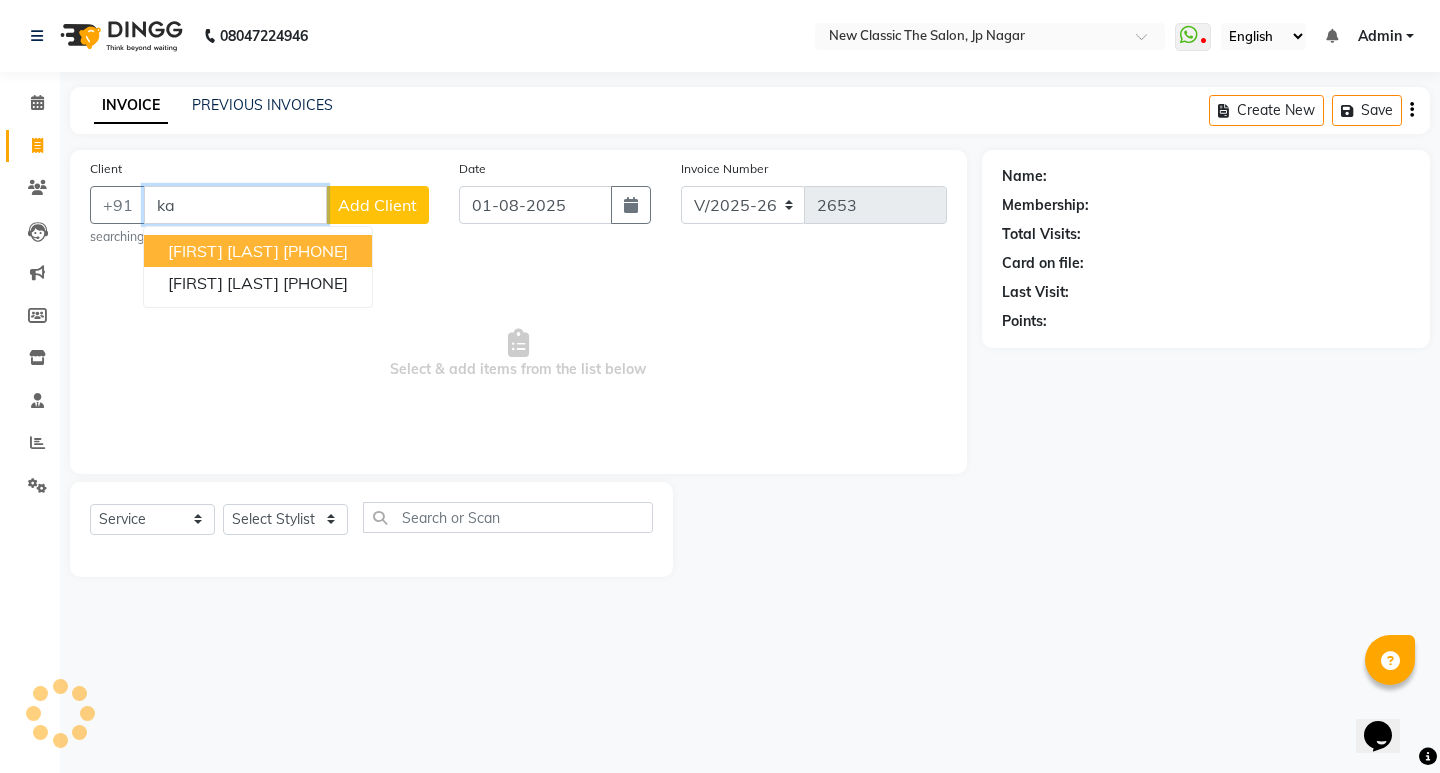 type on "k" 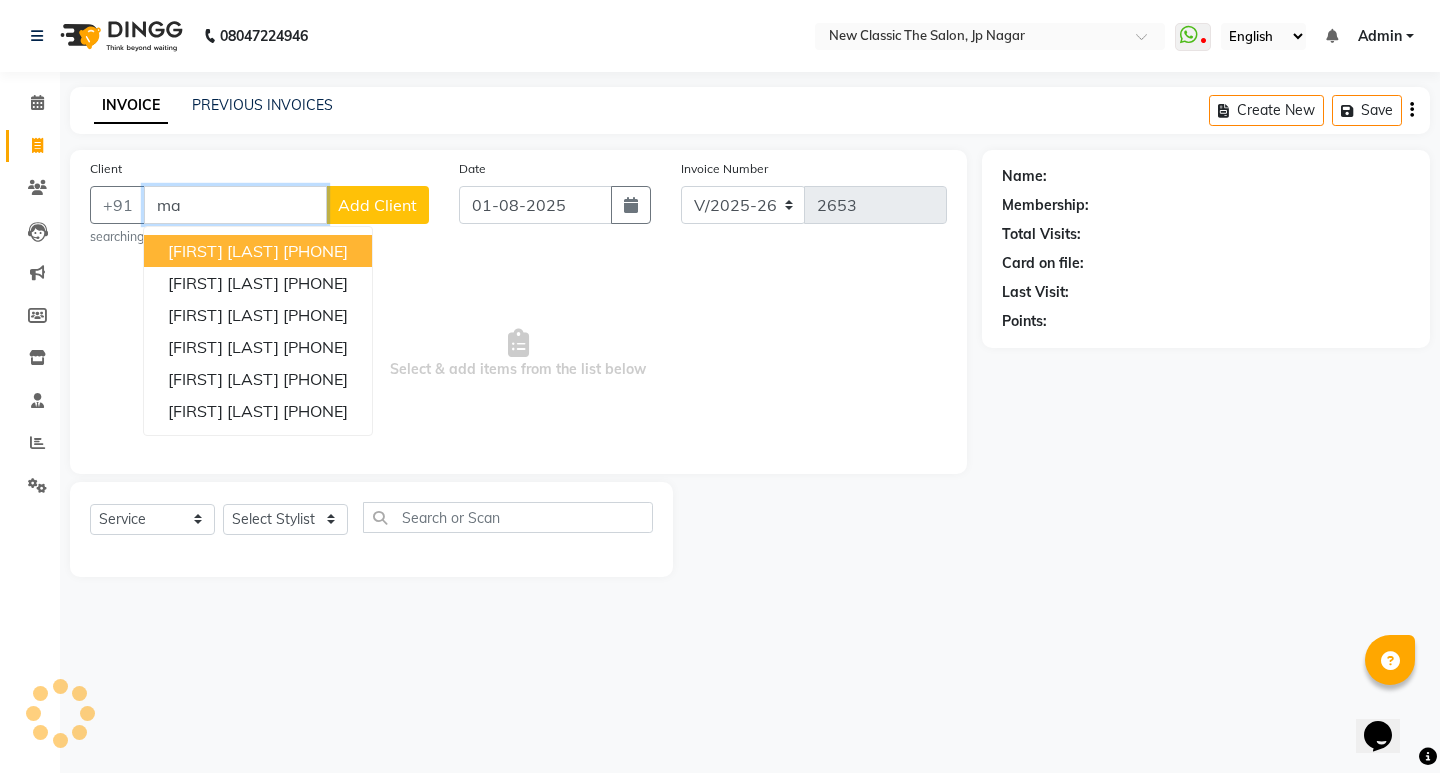 type on "m" 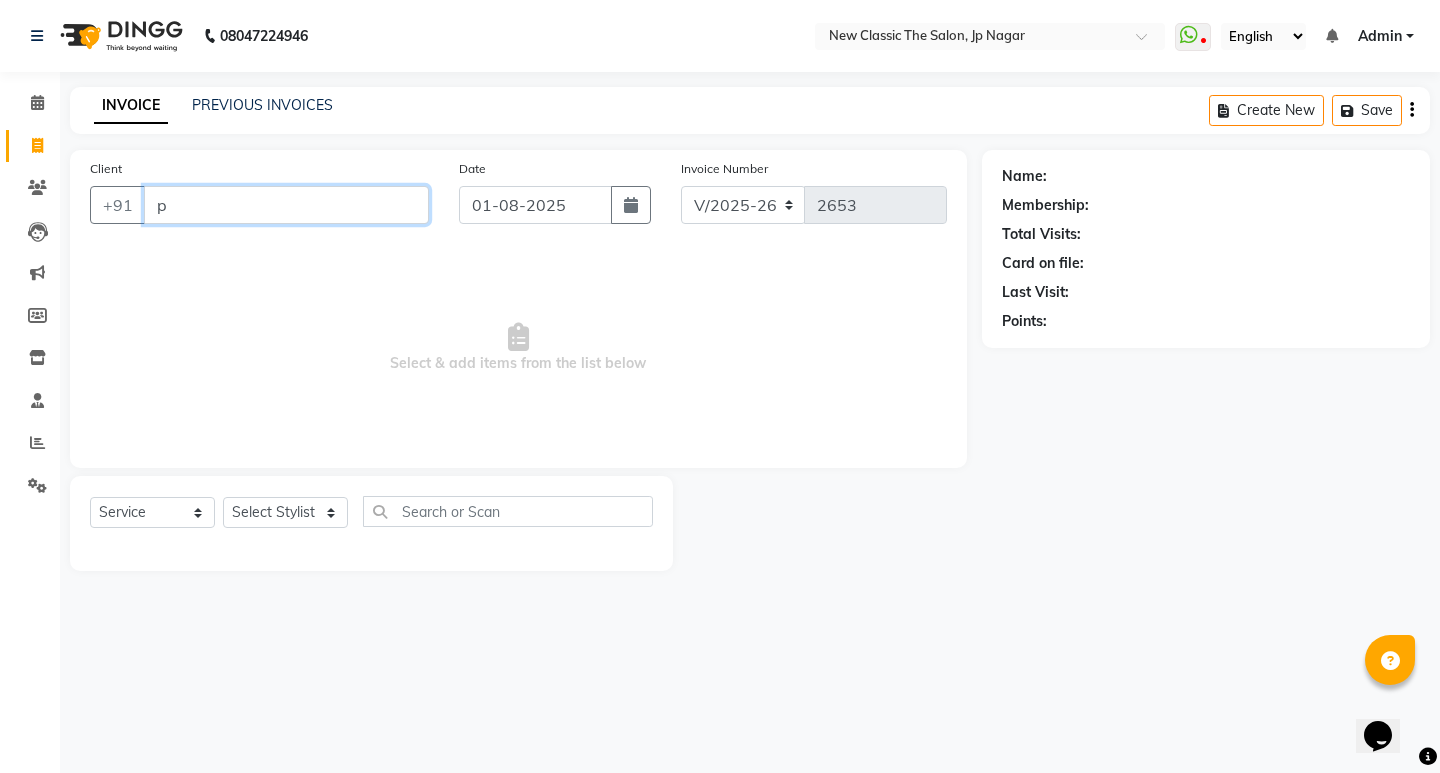 type on "p" 